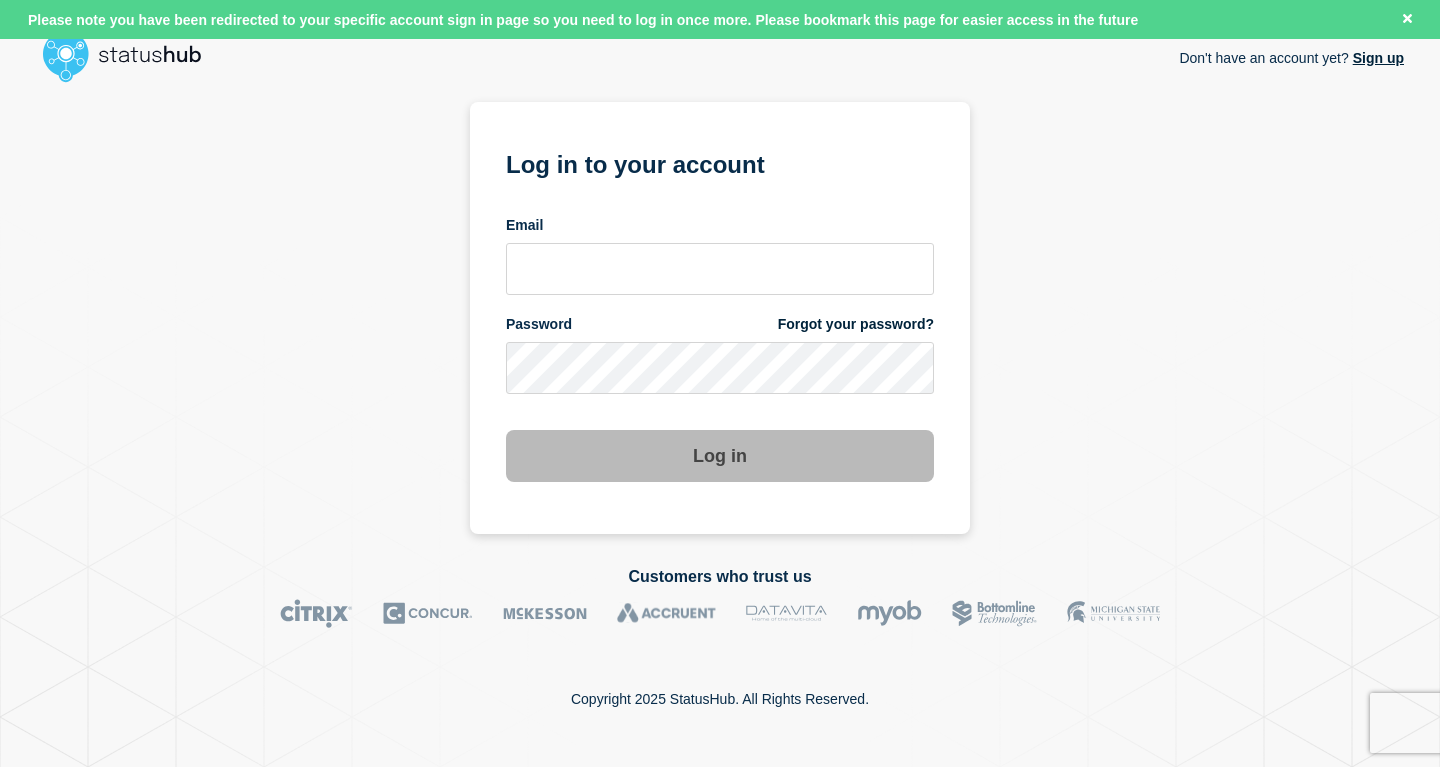 scroll, scrollTop: 0, scrollLeft: 0, axis: both 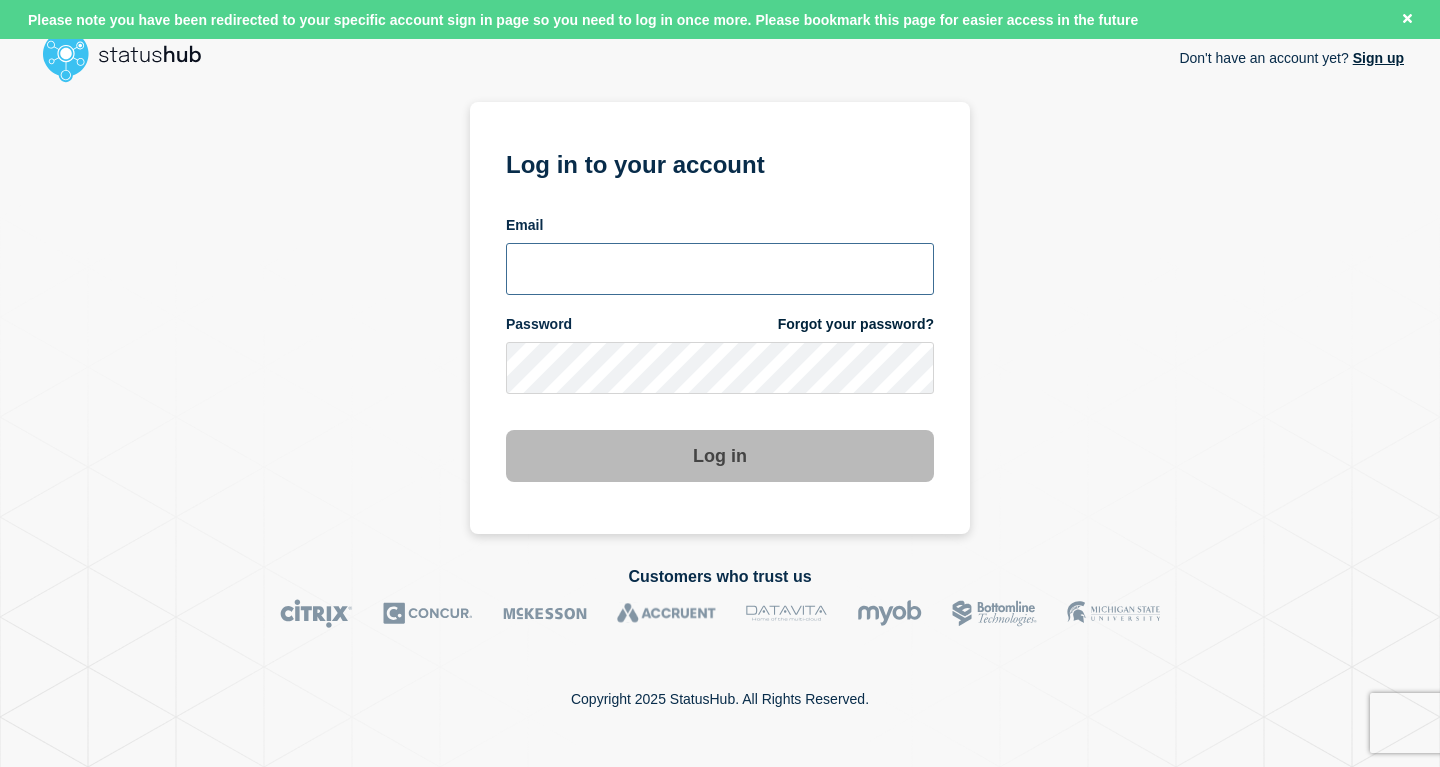 click at bounding box center [720, 269] 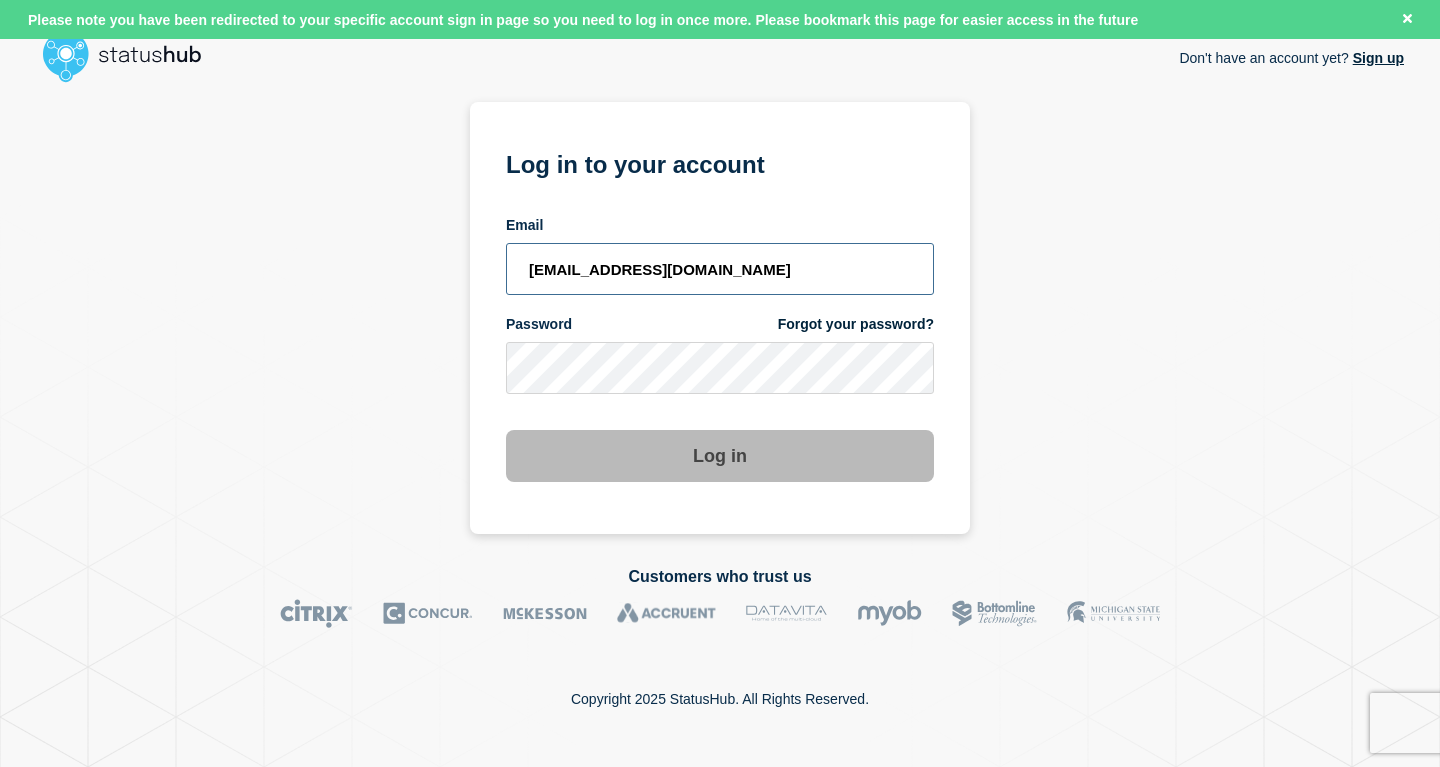 type on "[EMAIL_ADDRESS][DOMAIN_NAME]" 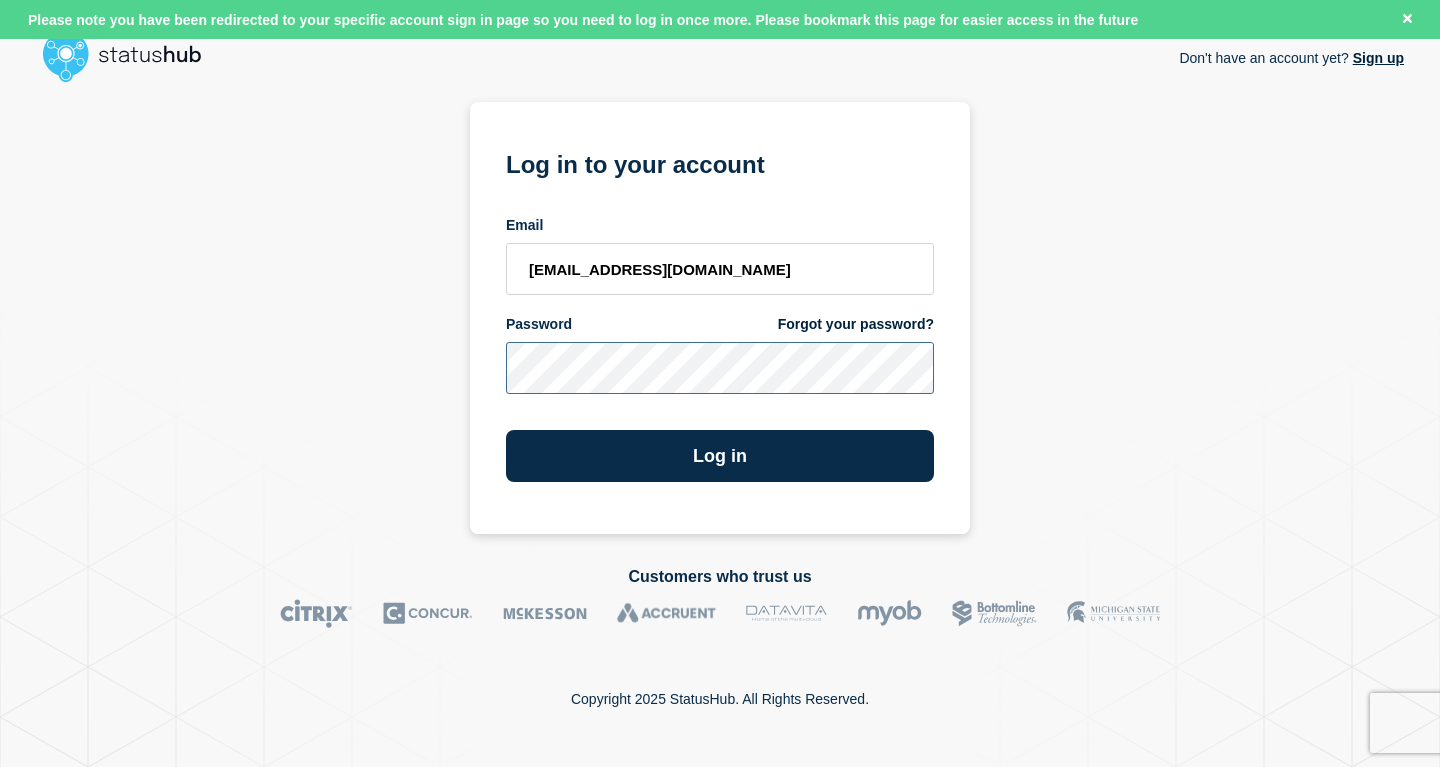 click on "Log in" at bounding box center (720, 456) 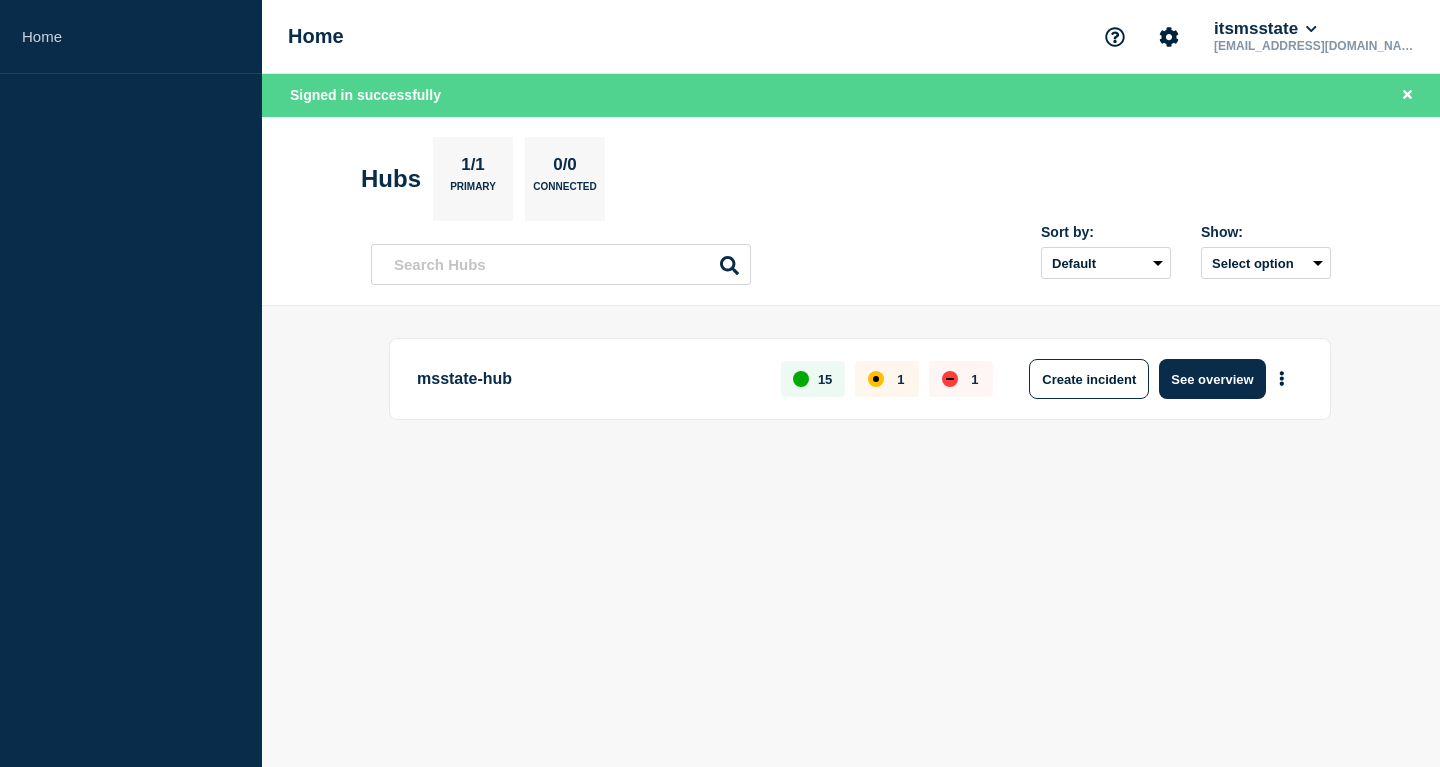 scroll, scrollTop: 0, scrollLeft: 0, axis: both 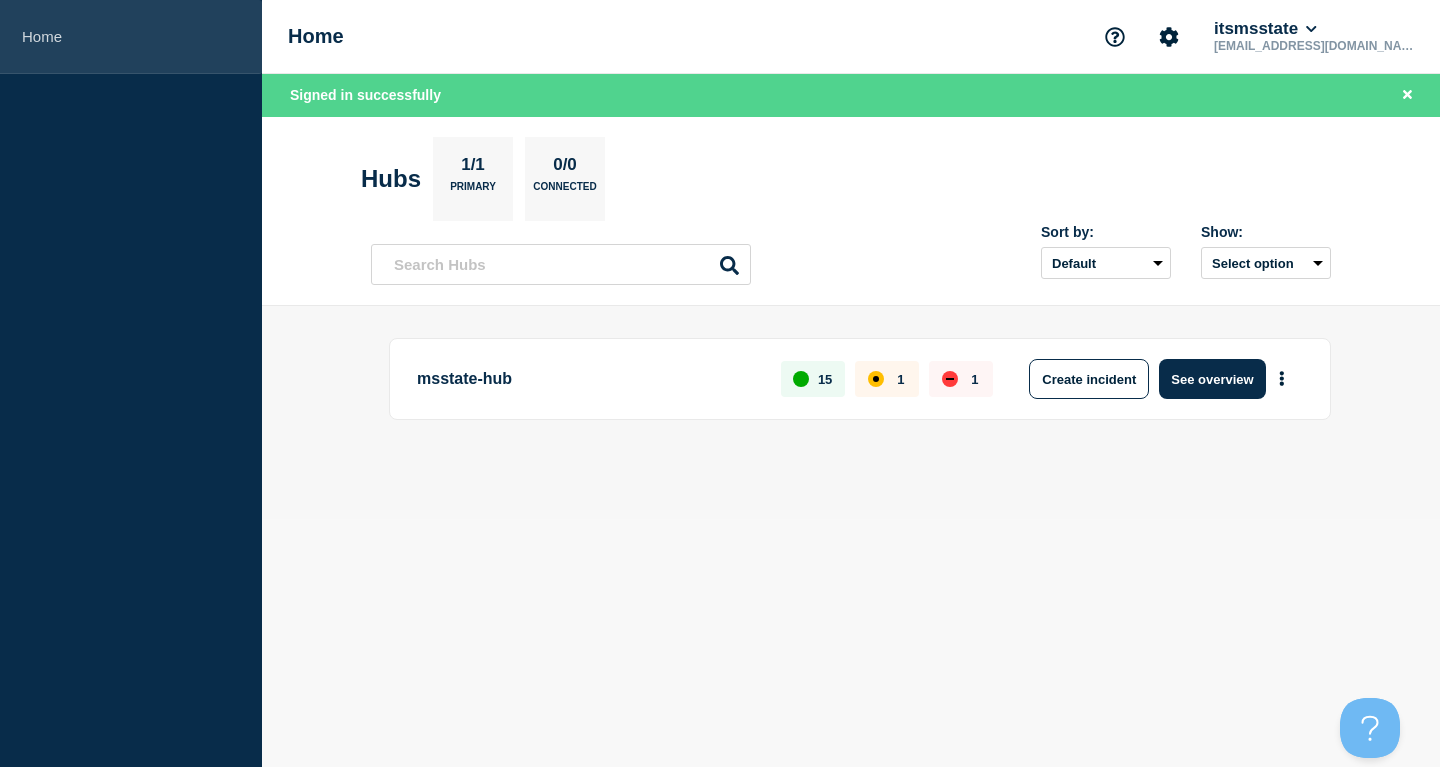 click on "Home" at bounding box center (131, 37) 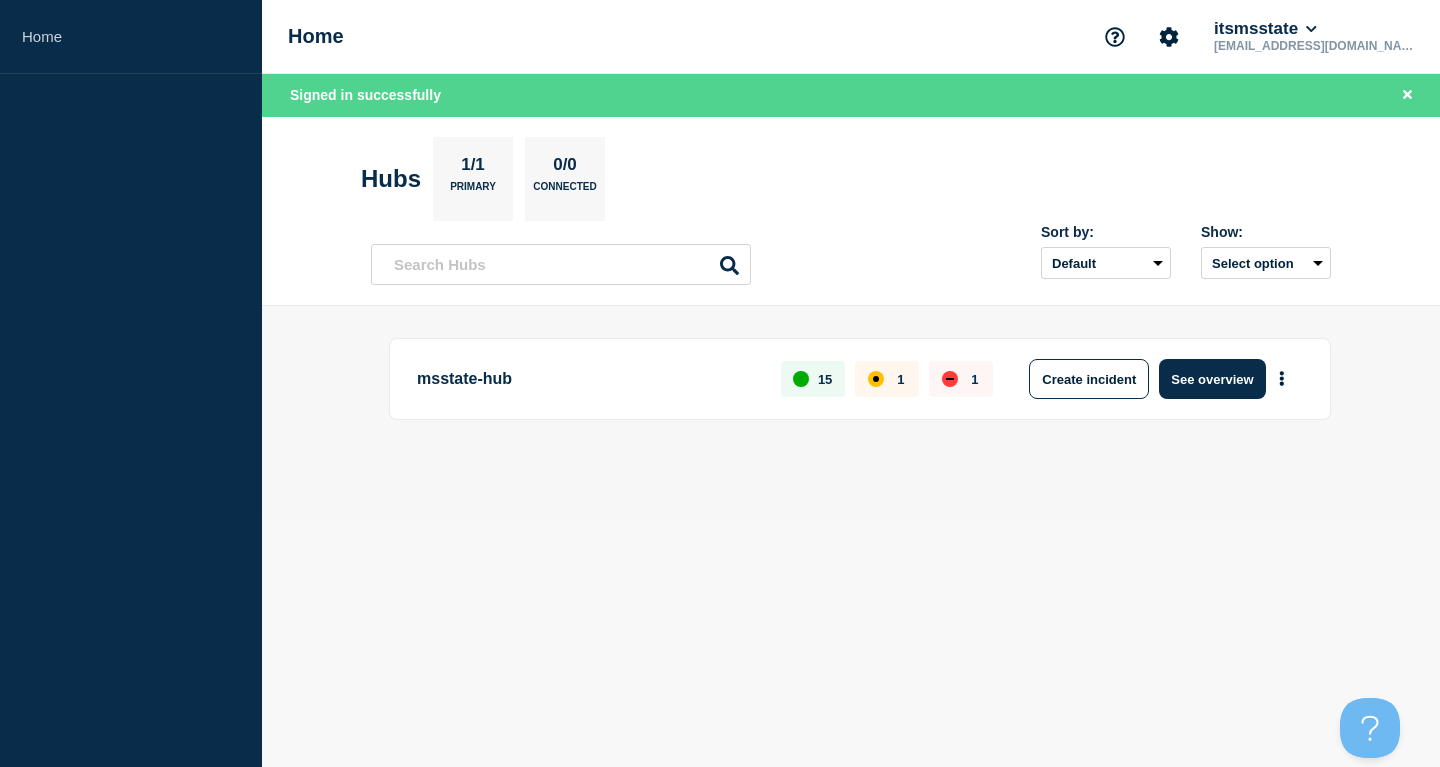 click on "msstate-hub" at bounding box center (587, 379) 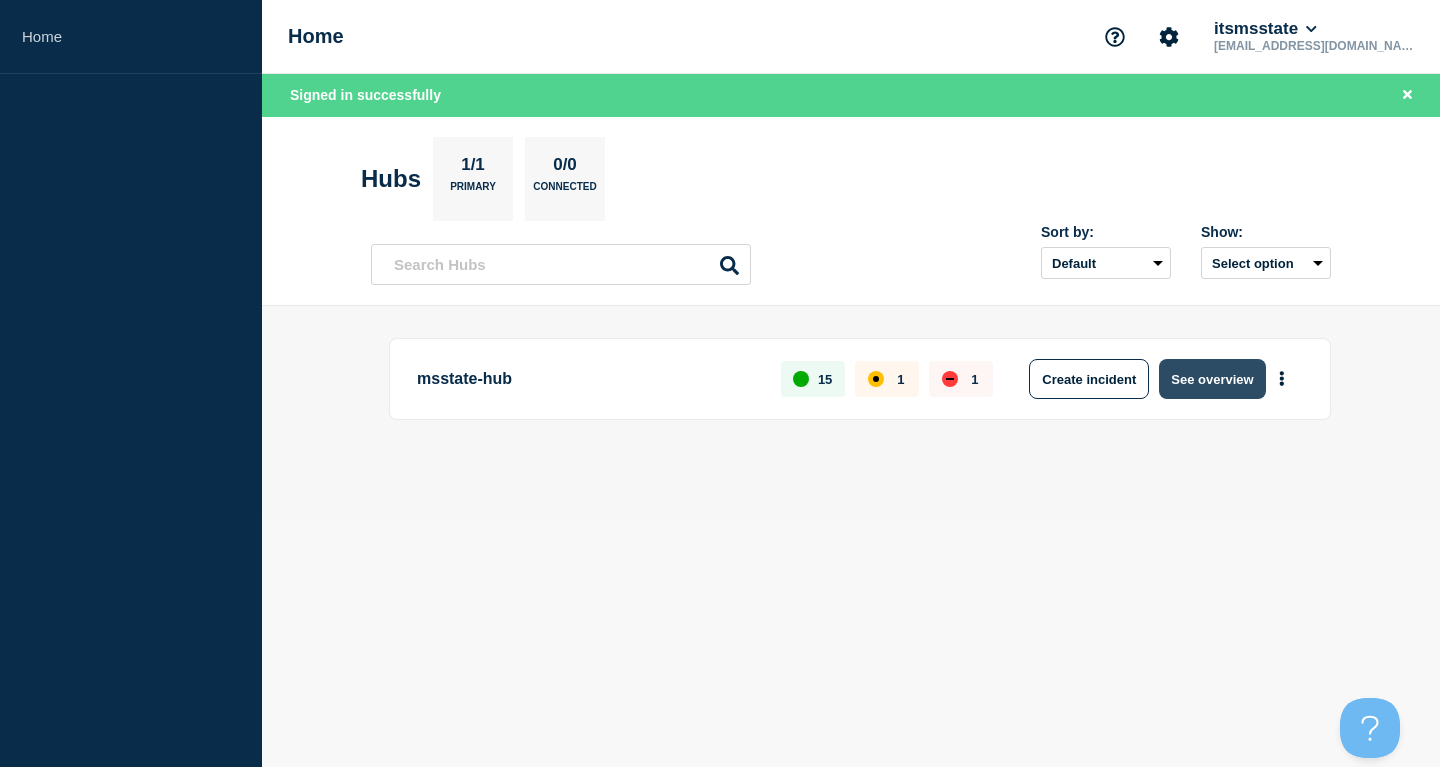 click on "See overview" at bounding box center [1212, 379] 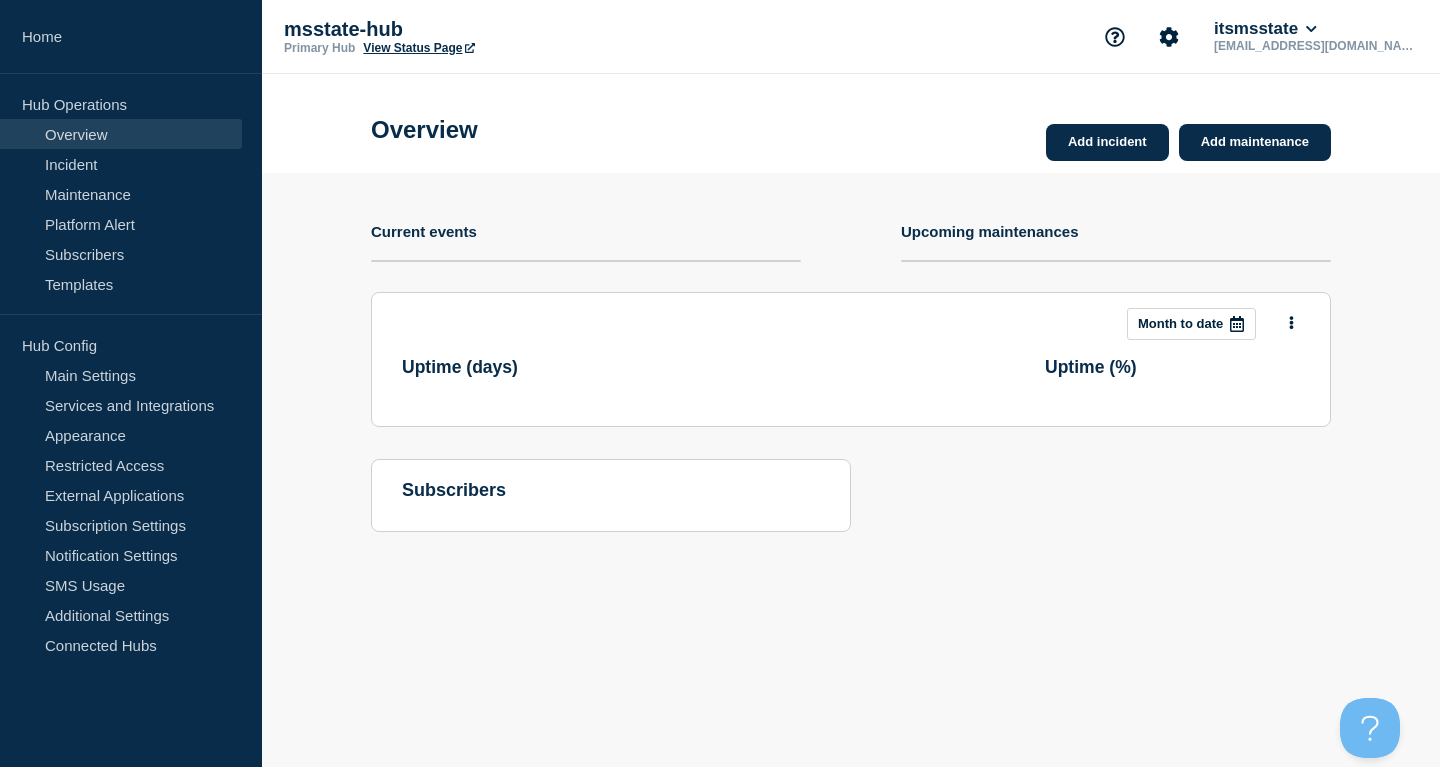 click on "Uptime ( % )" at bounding box center (1172, 368) 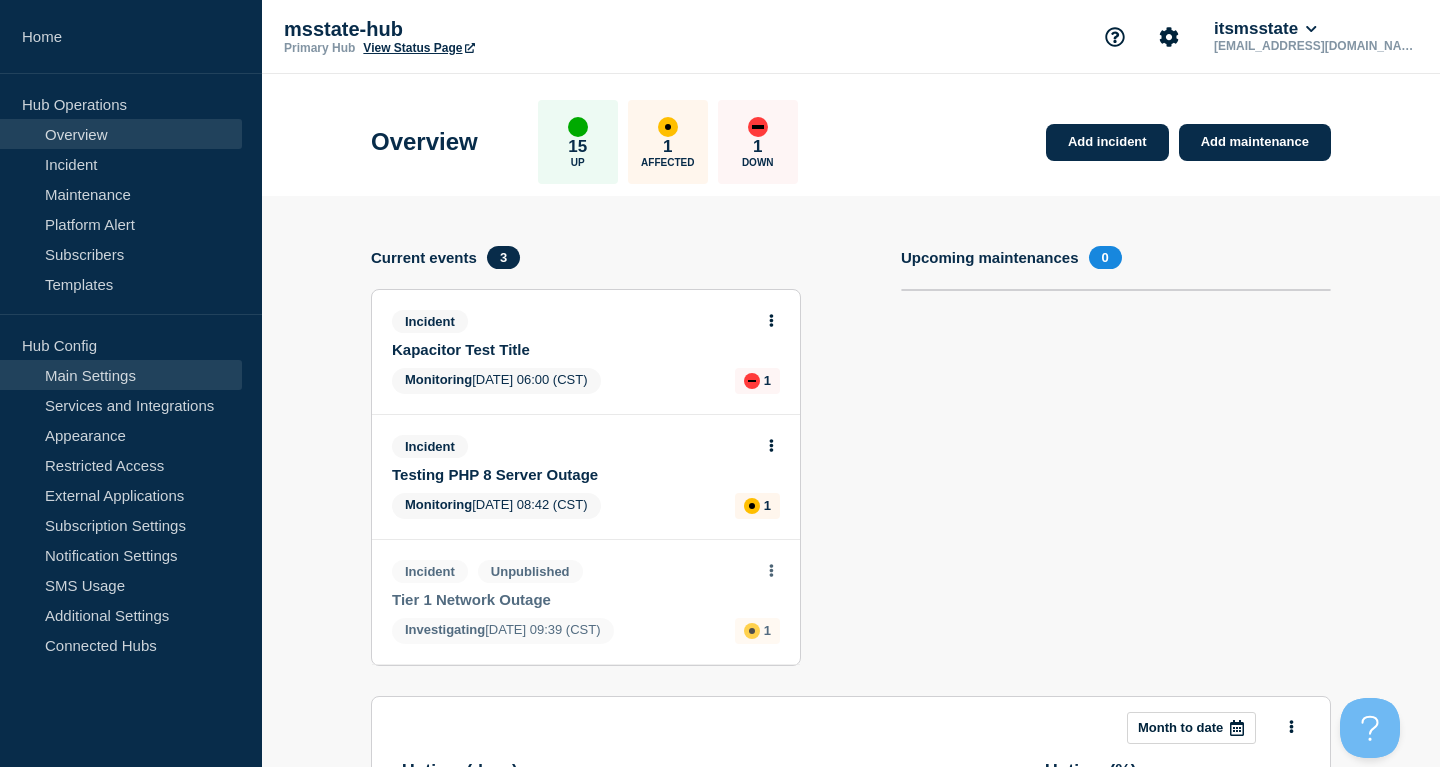 click on "Main Settings" at bounding box center [121, 375] 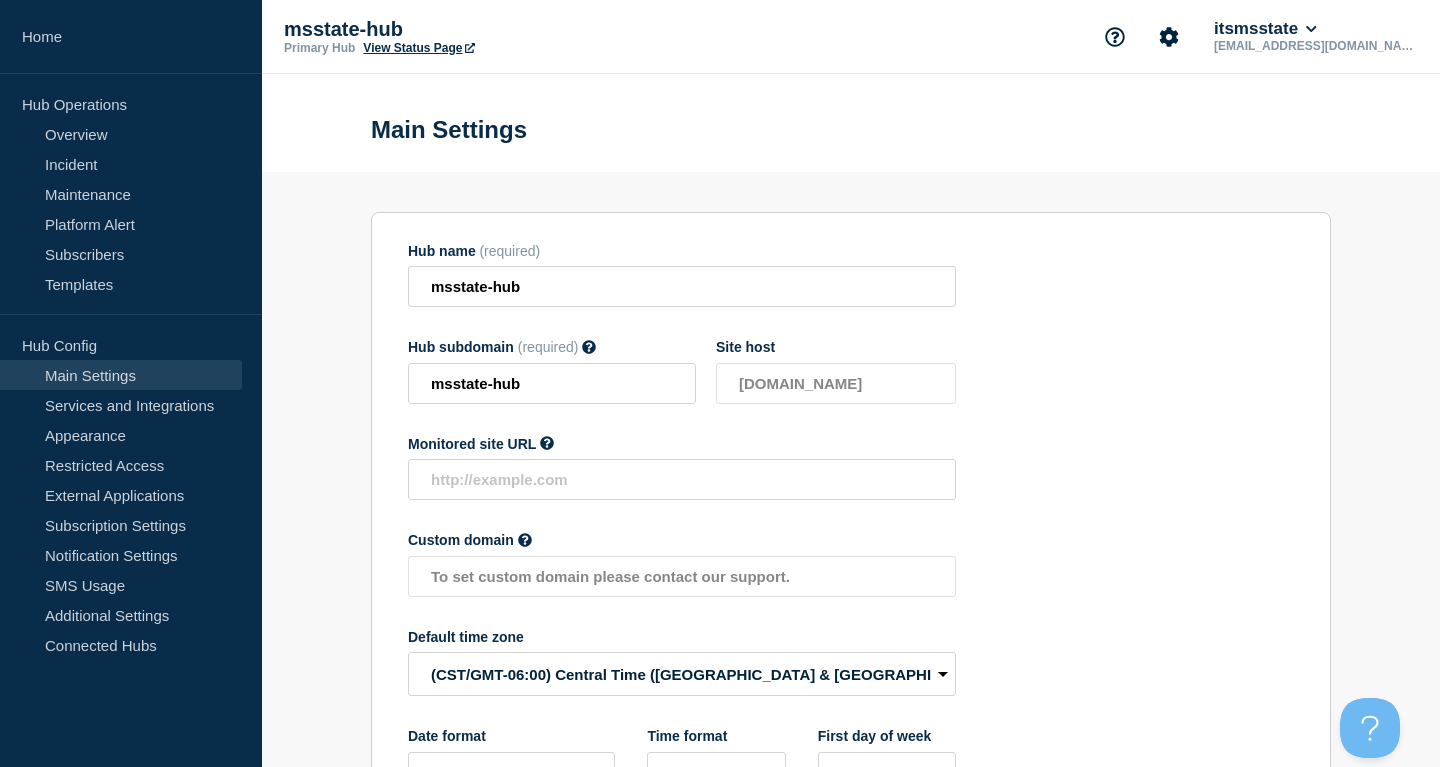 scroll, scrollTop: 175, scrollLeft: 0, axis: vertical 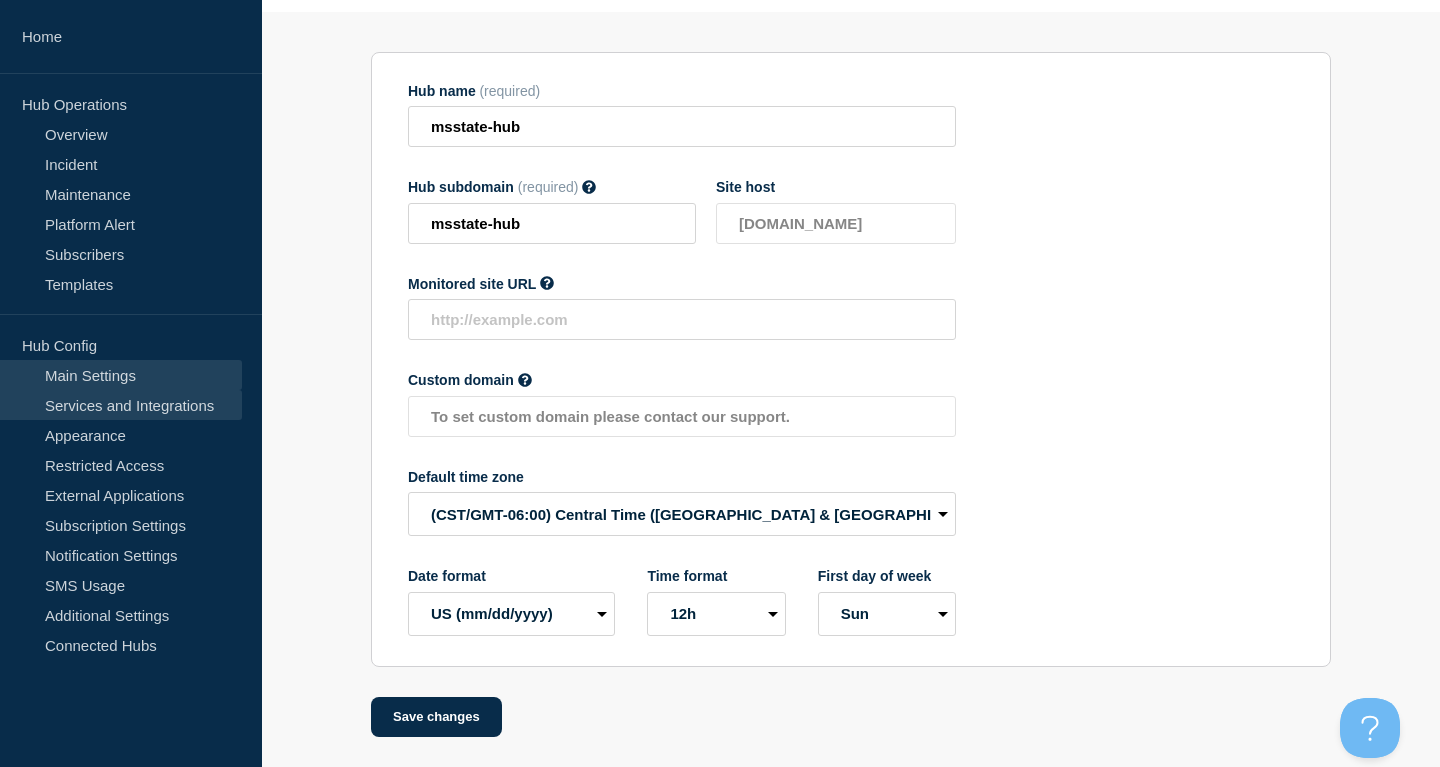 click on "Services and Integrations" at bounding box center (121, 405) 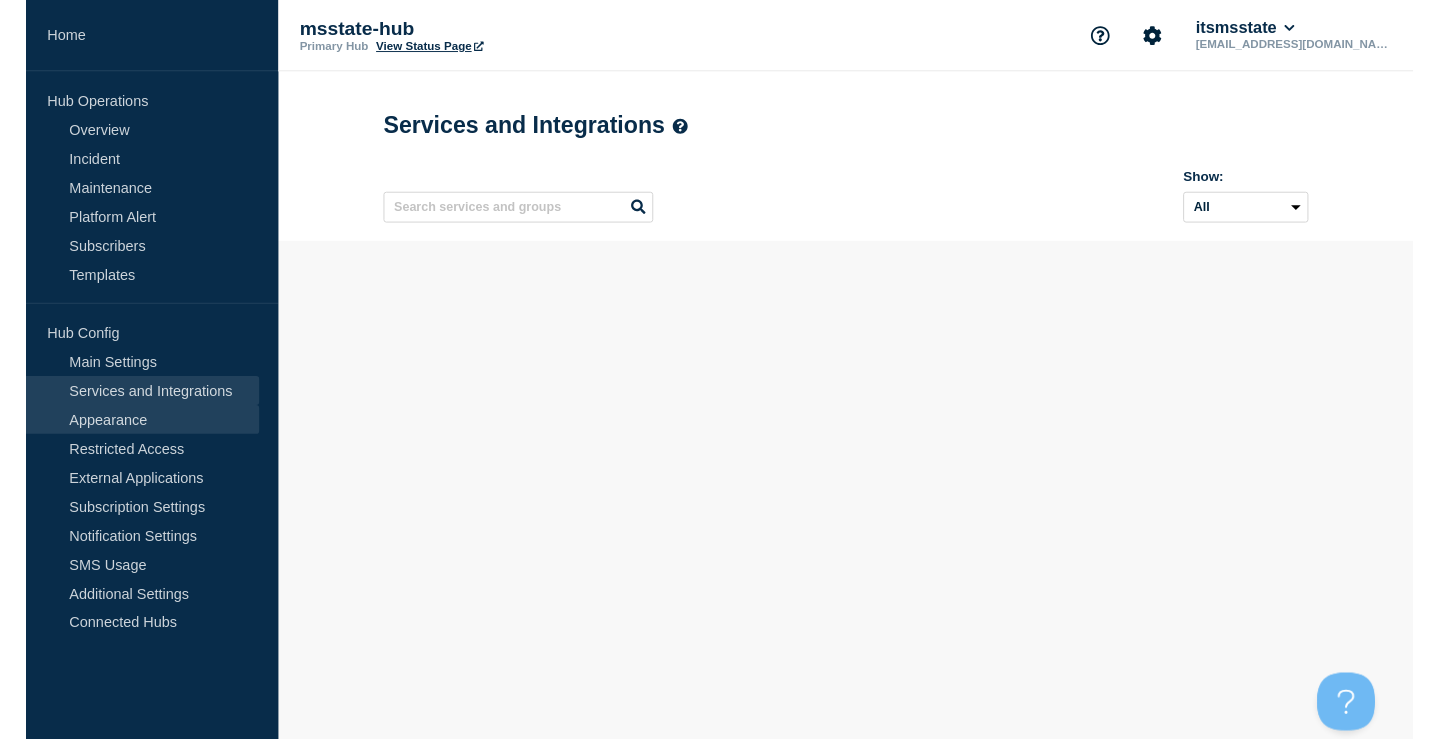 scroll, scrollTop: 0, scrollLeft: 0, axis: both 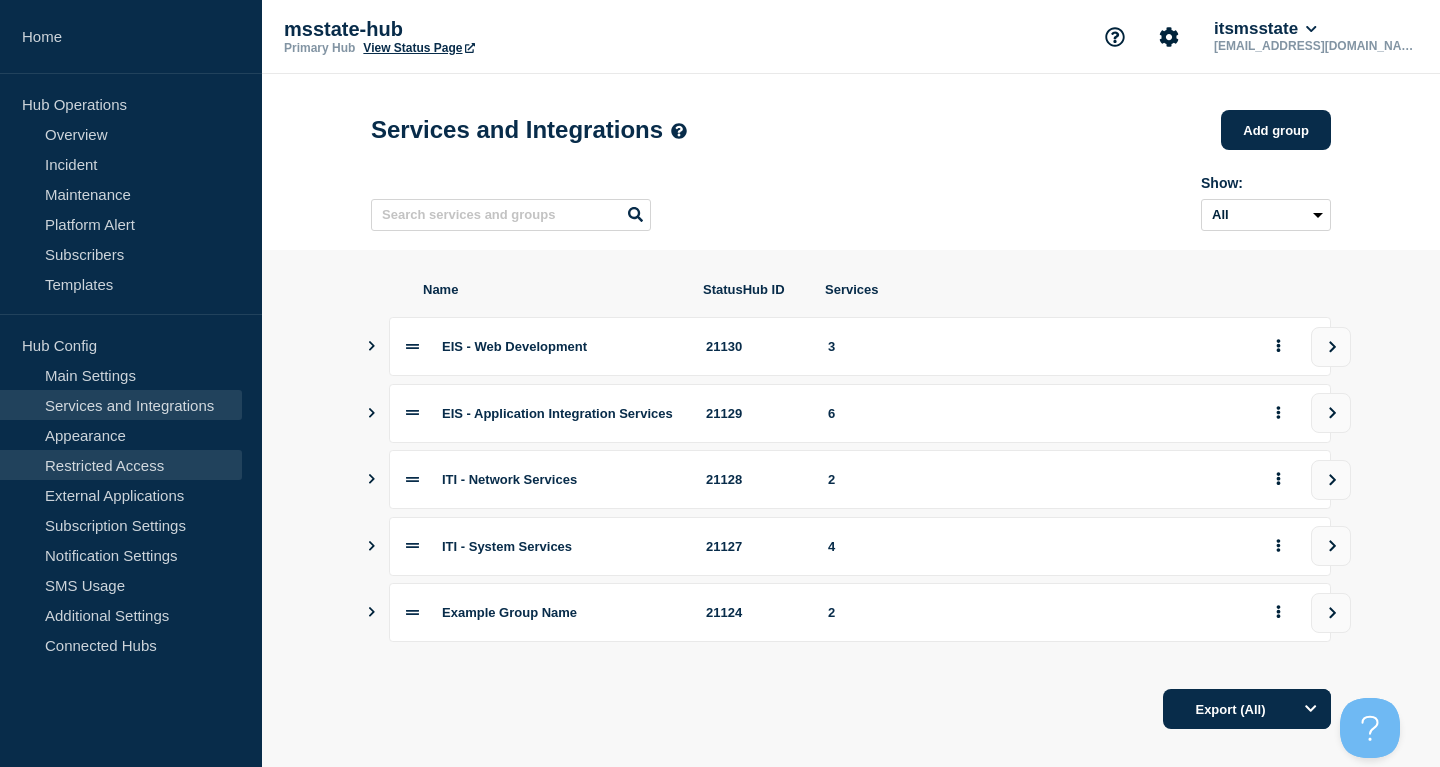 click on "Restricted Access" at bounding box center (121, 465) 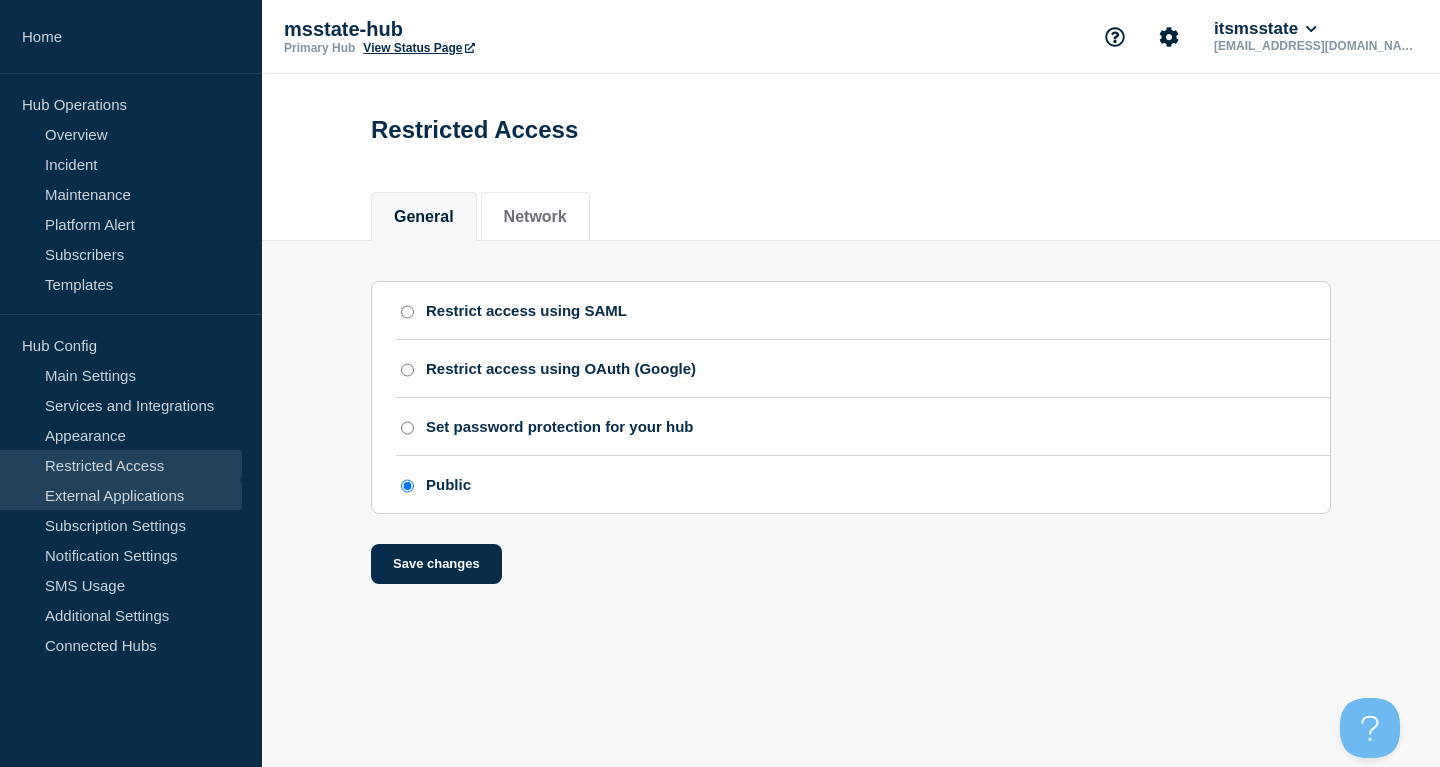 click on "External Applications" at bounding box center [121, 495] 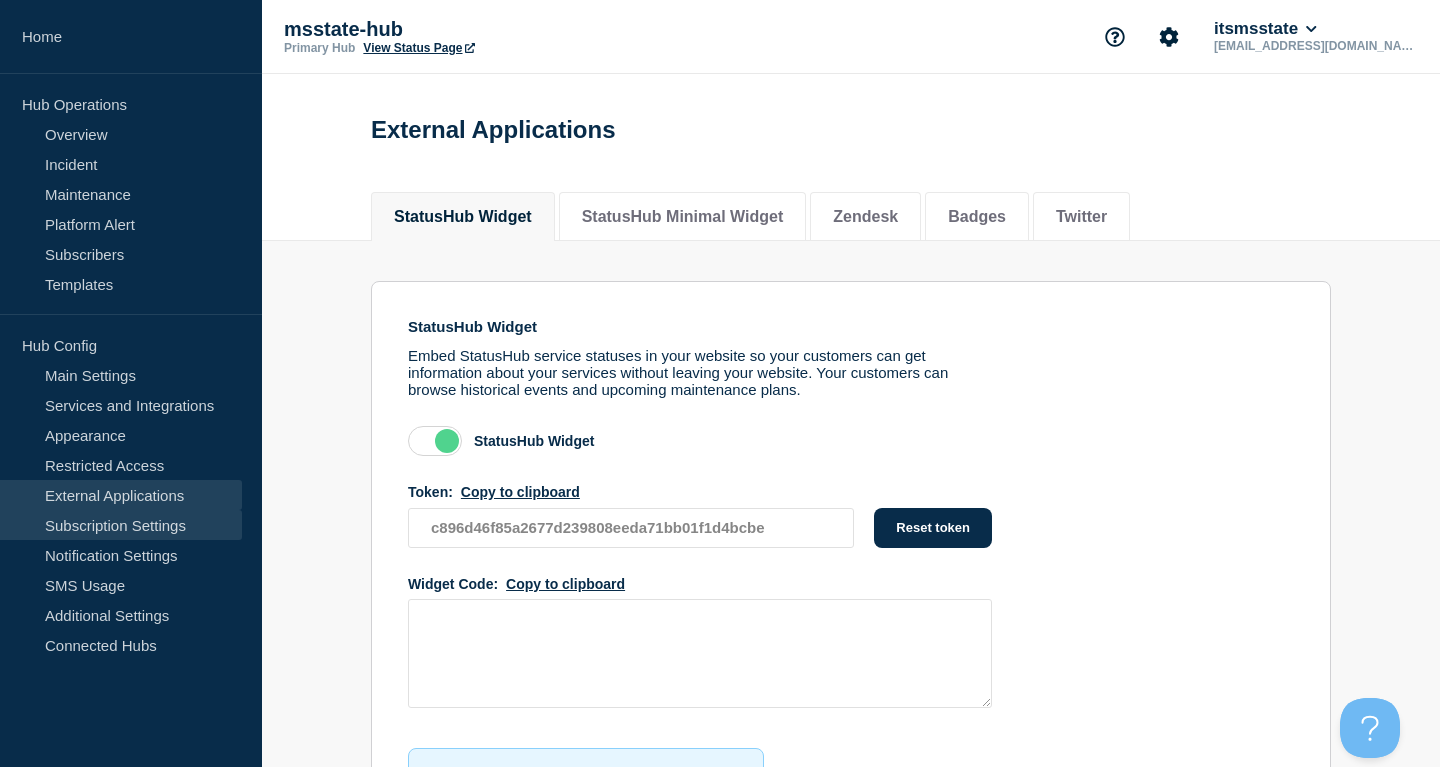 click on "Subscription Settings" at bounding box center (121, 525) 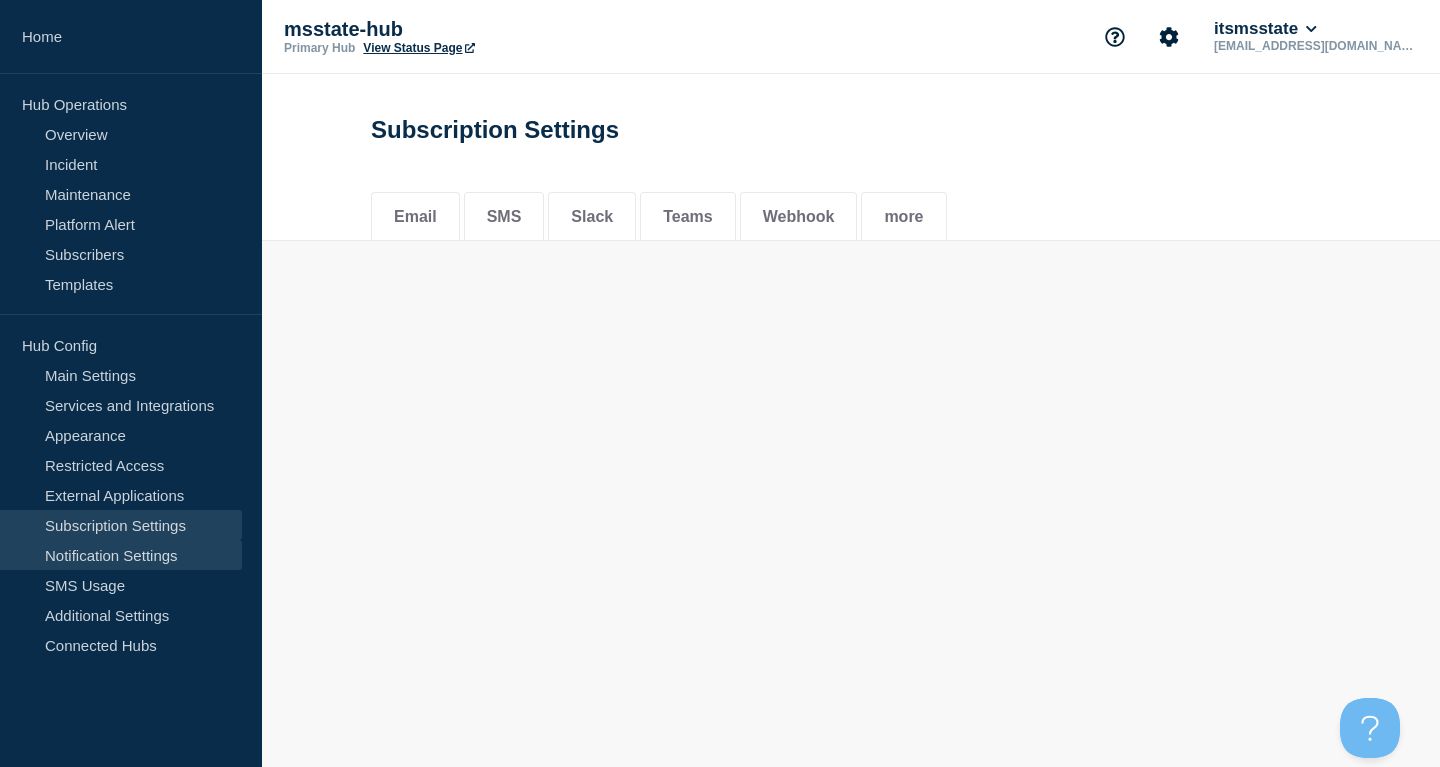 click on "Notification Settings" at bounding box center (121, 555) 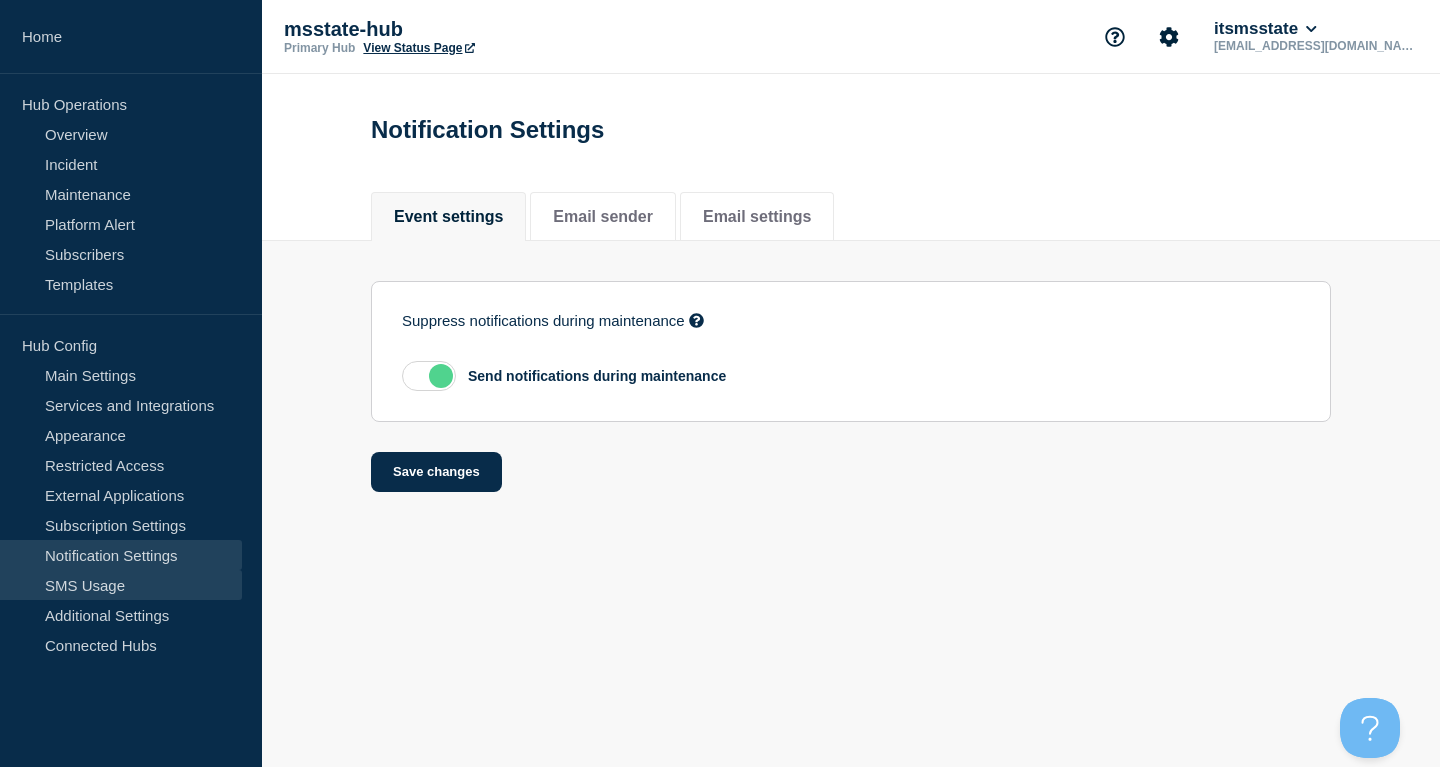 drag, startPoint x: 49, startPoint y: 580, endPoint x: 86, endPoint y: 592, distance: 38.8973 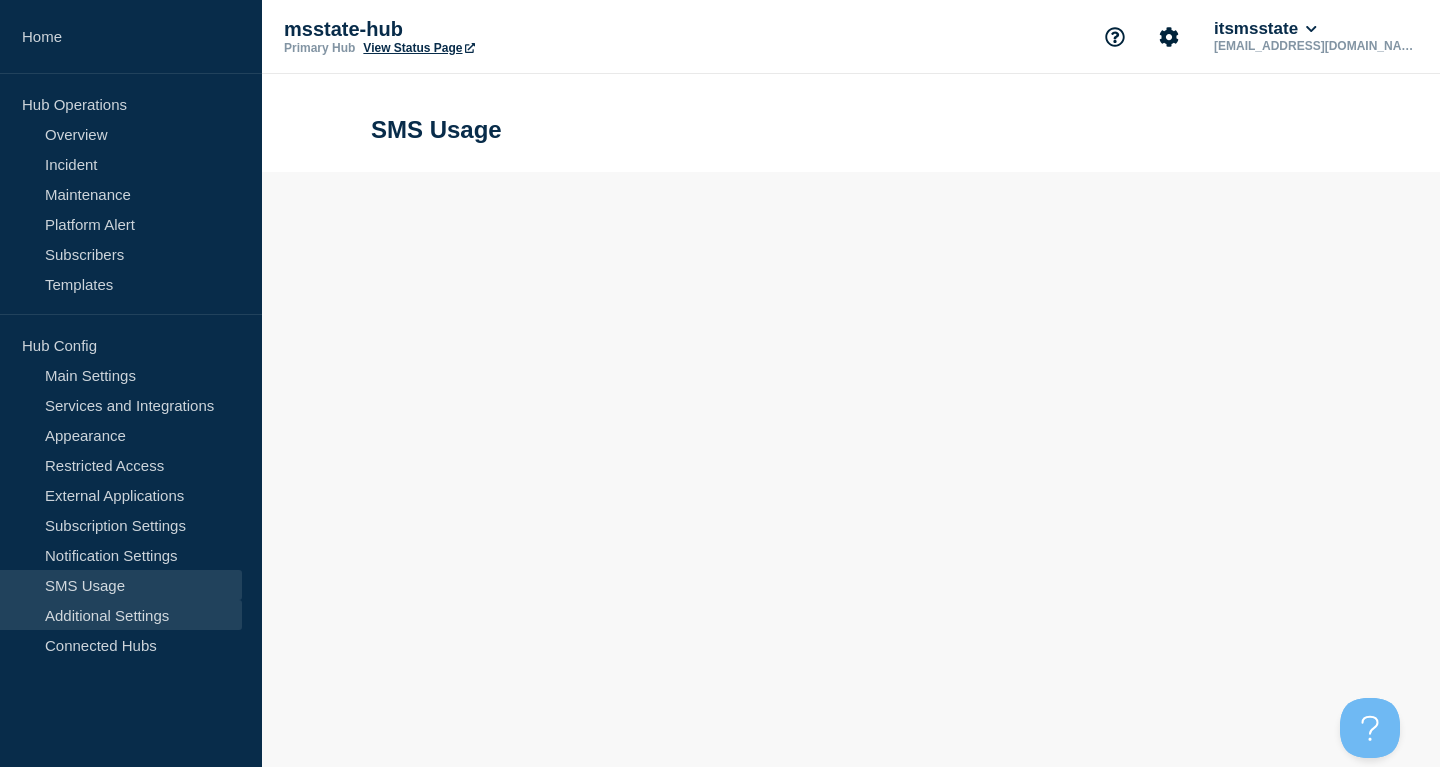 click on "Additional Settings" at bounding box center (121, 615) 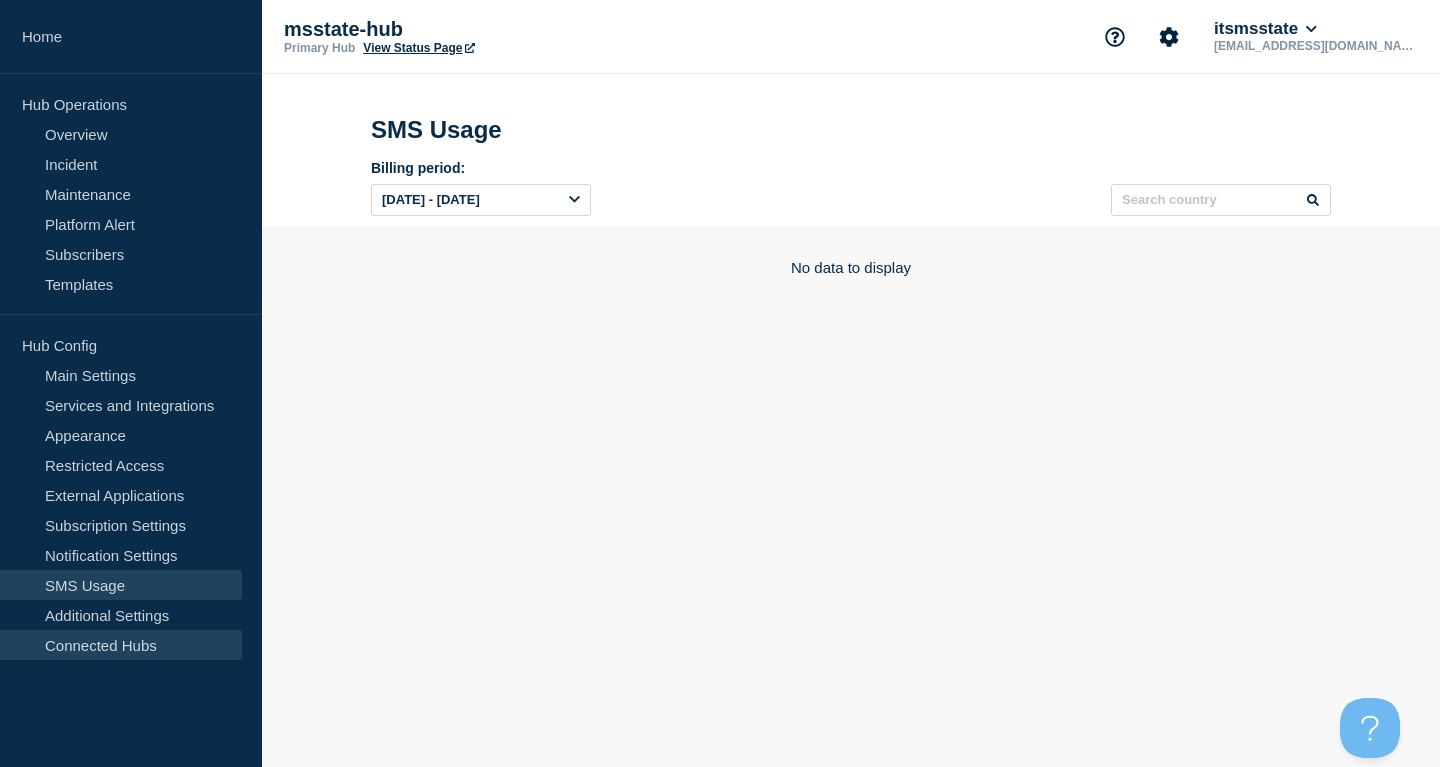 click on "Connected Hubs" at bounding box center [121, 645] 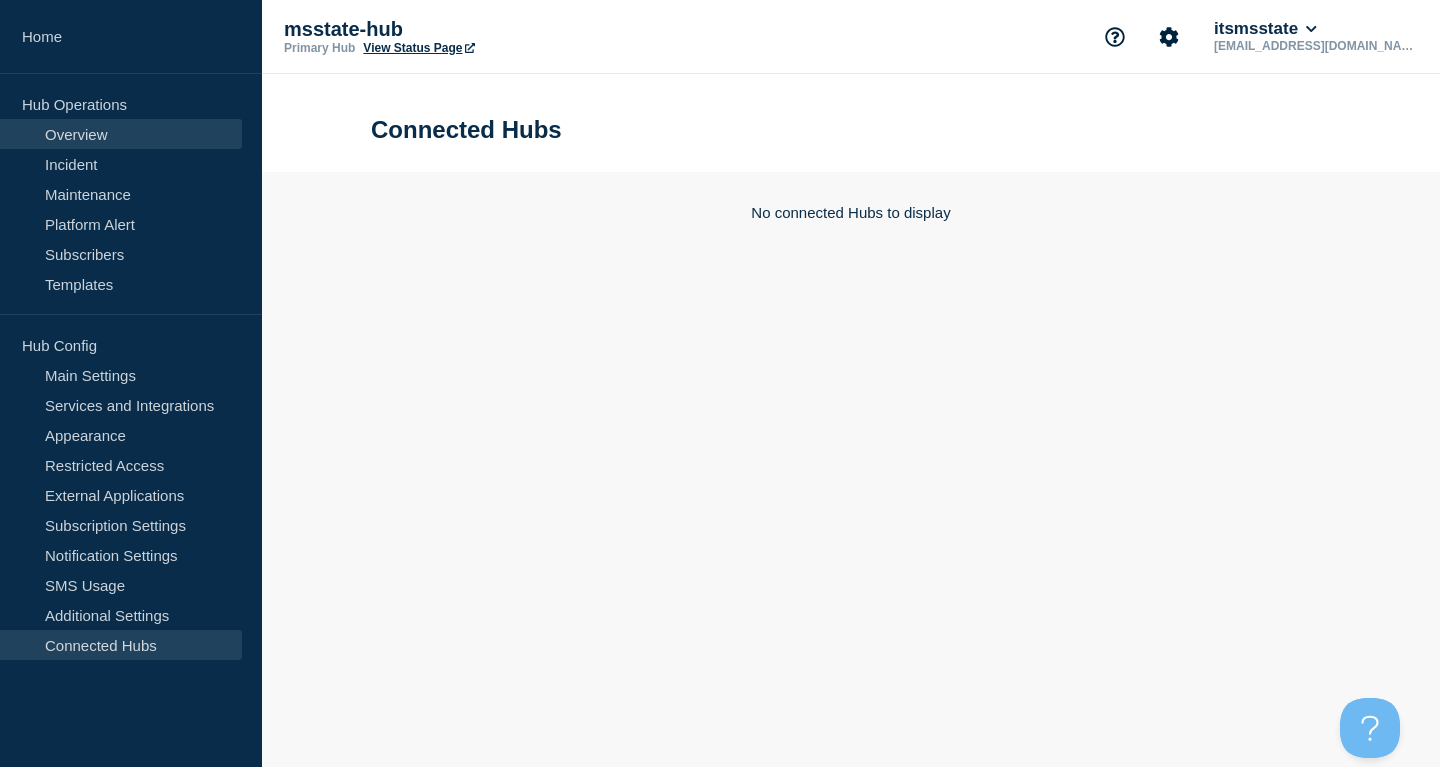 click on "Overview" at bounding box center (121, 134) 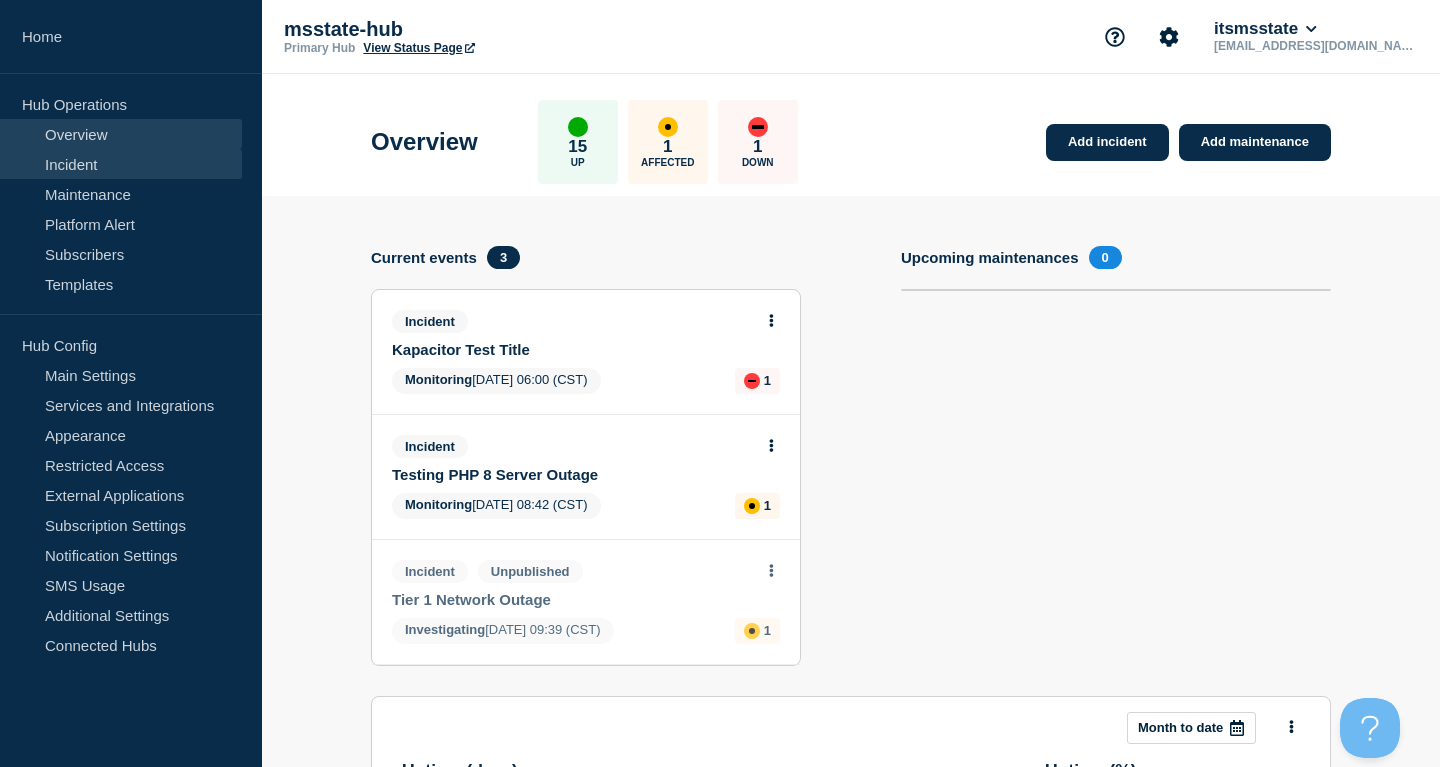 click on "Incident" at bounding box center (121, 164) 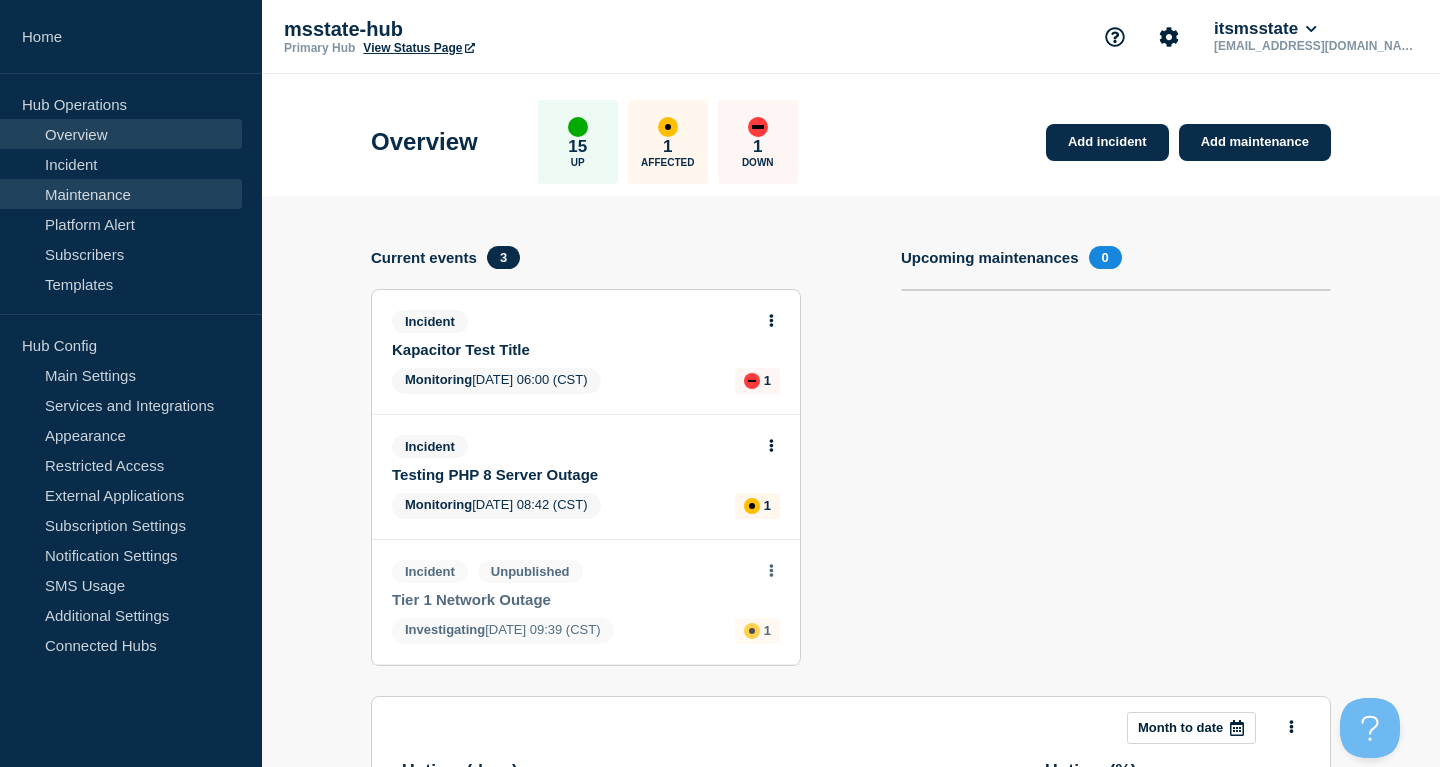 click on "Maintenance" at bounding box center [121, 194] 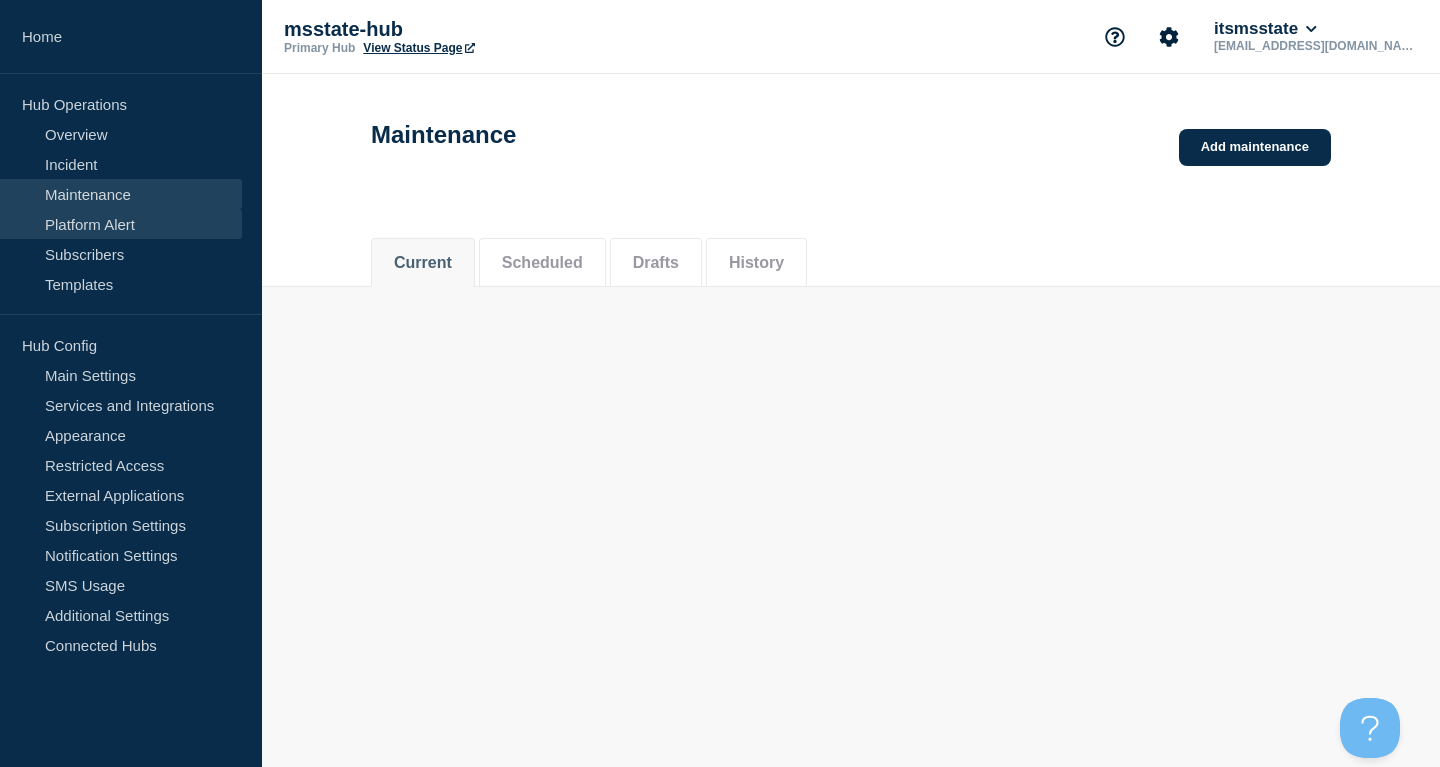 click on "Platform Alert" at bounding box center [121, 224] 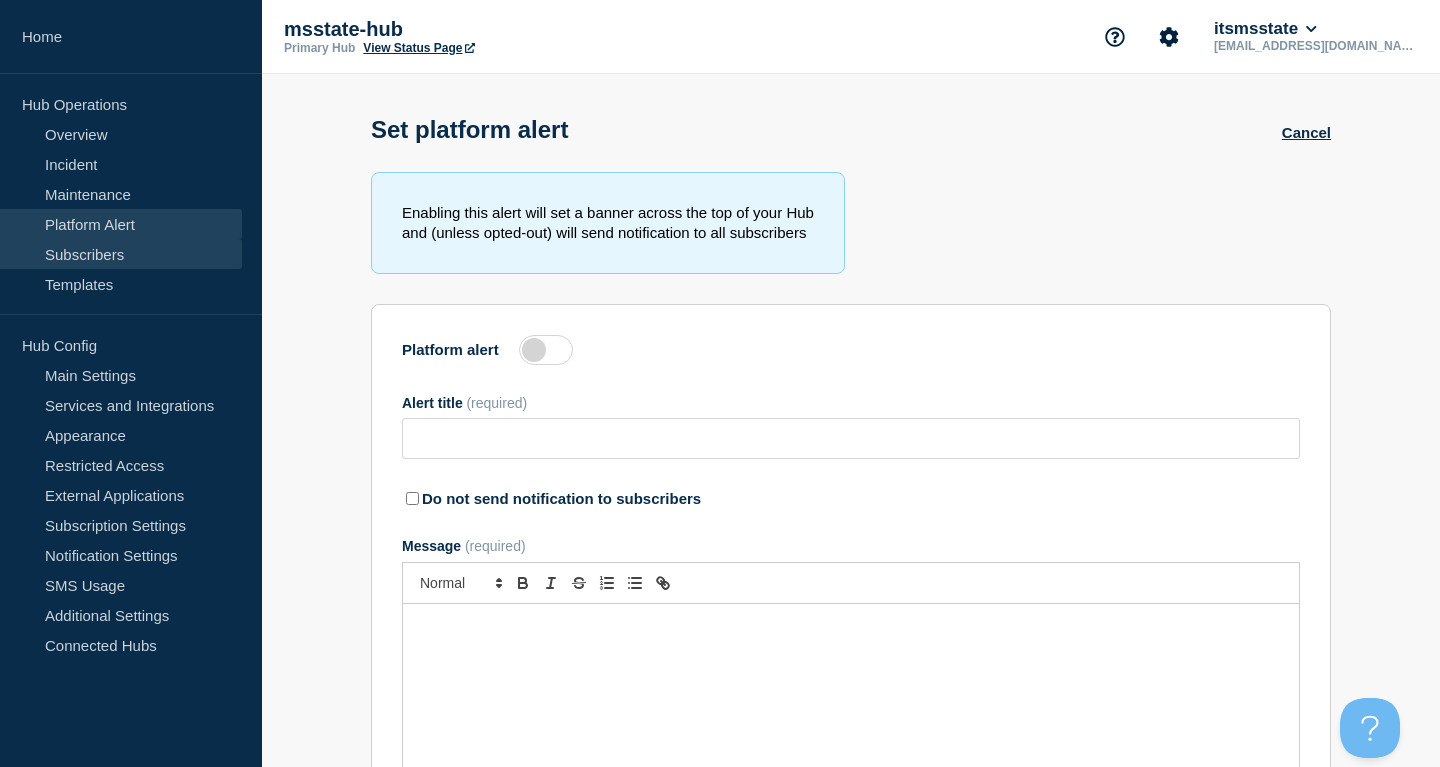 click on "Subscribers" at bounding box center (121, 254) 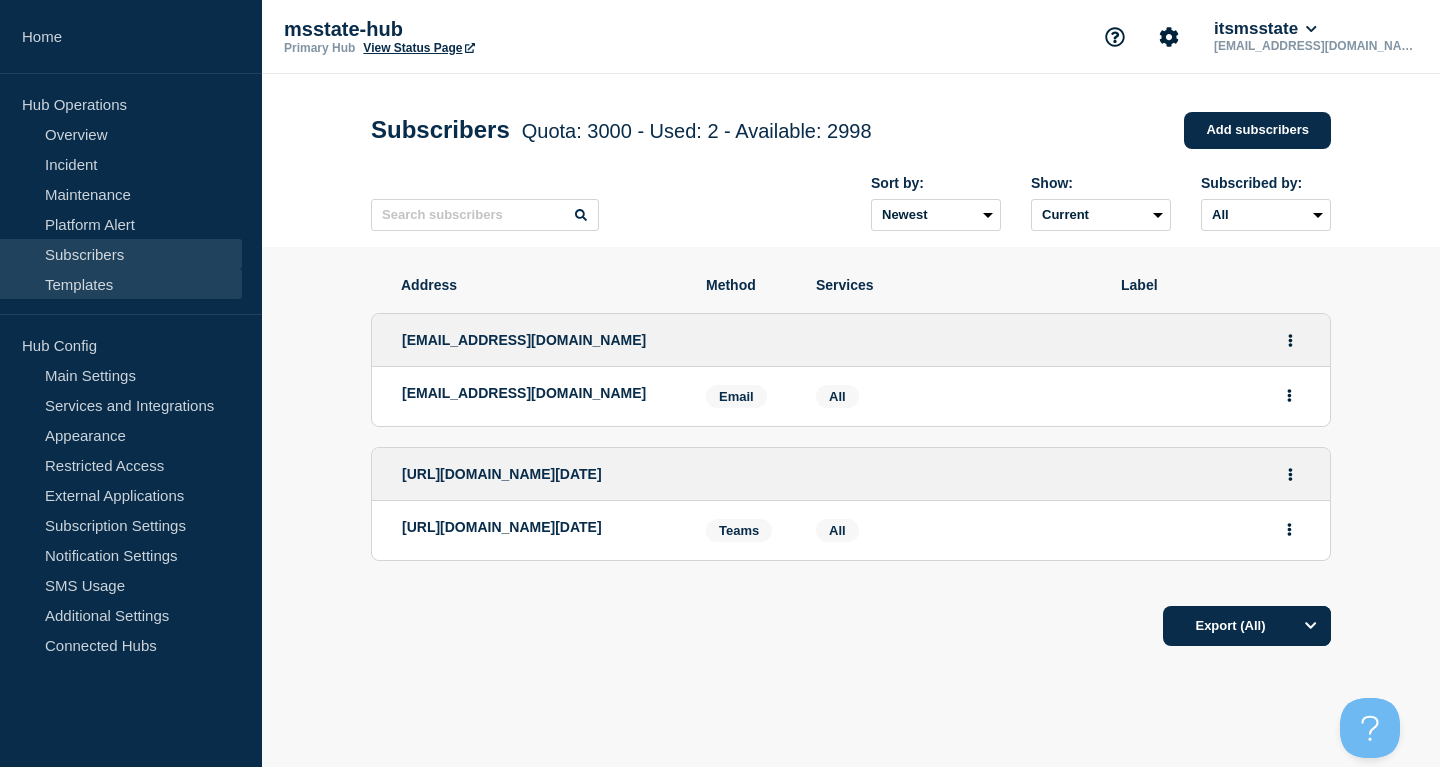 click on "Templates" at bounding box center [121, 284] 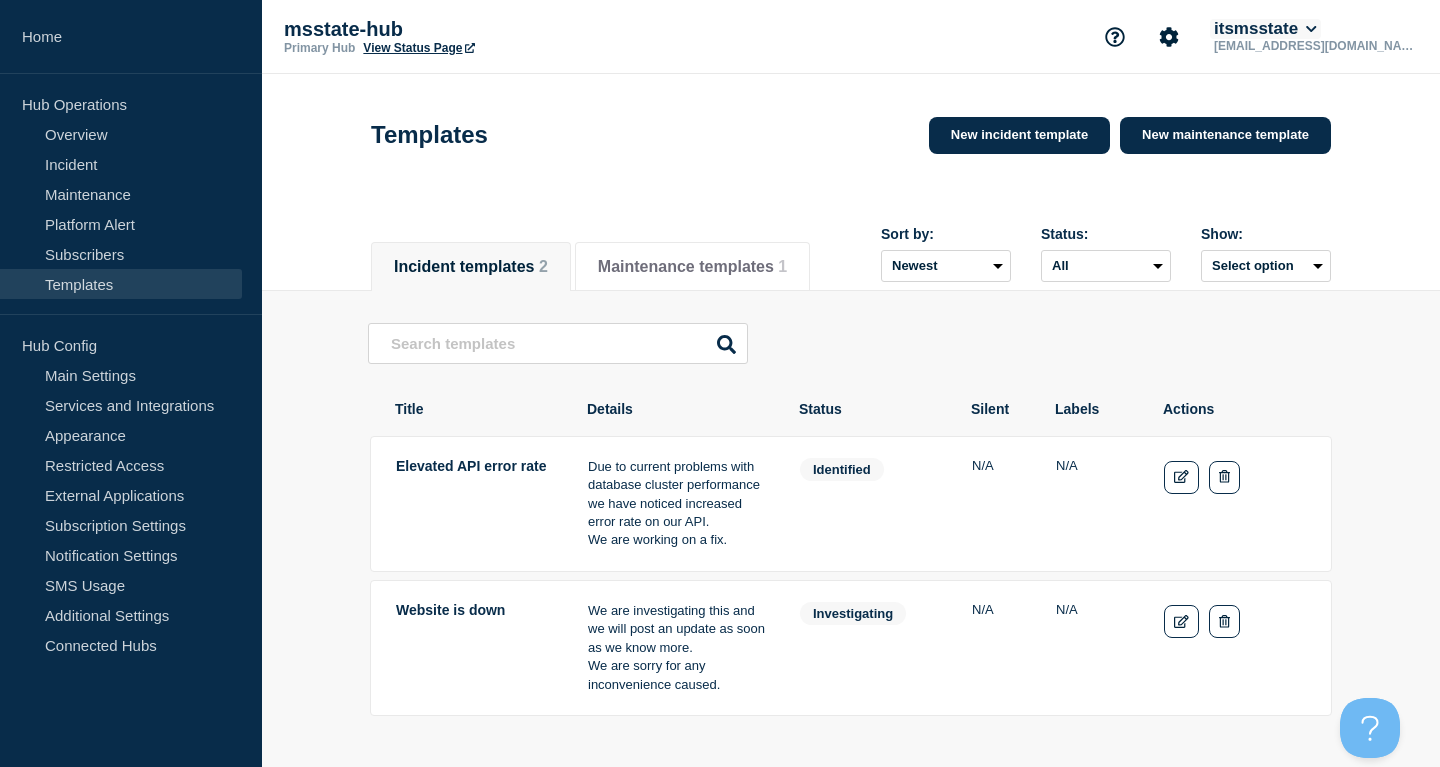 click on "itsmsstate" 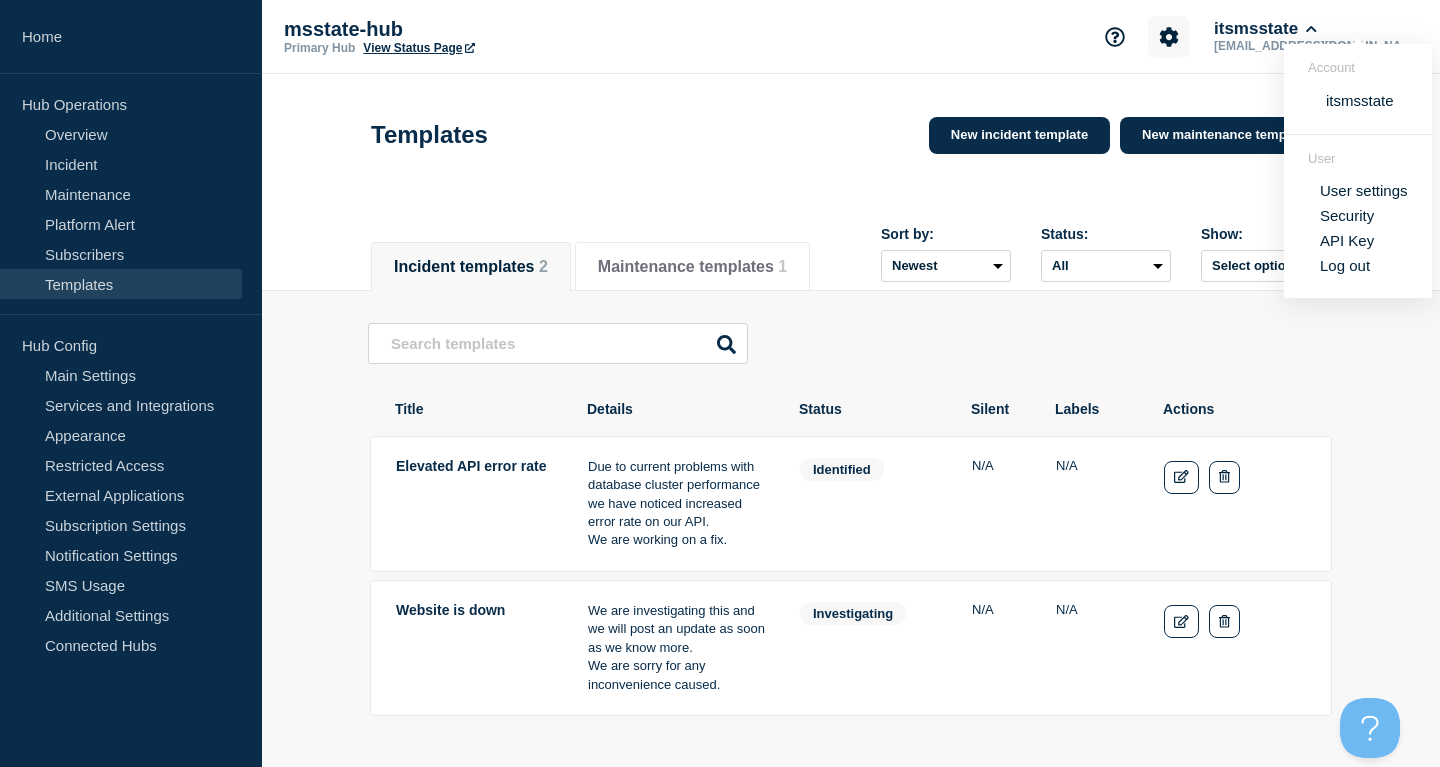 click 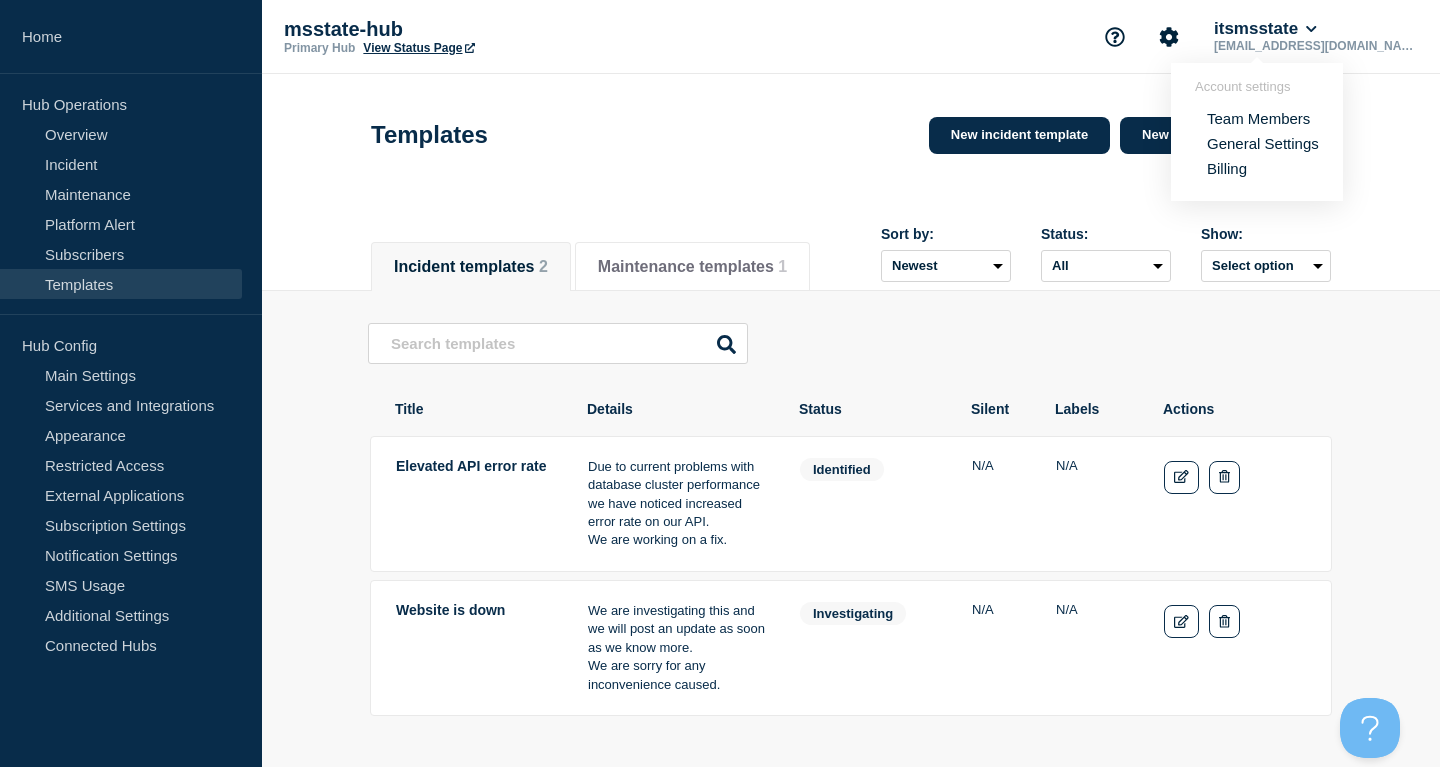 click on "Team Members" at bounding box center (1258, 118) 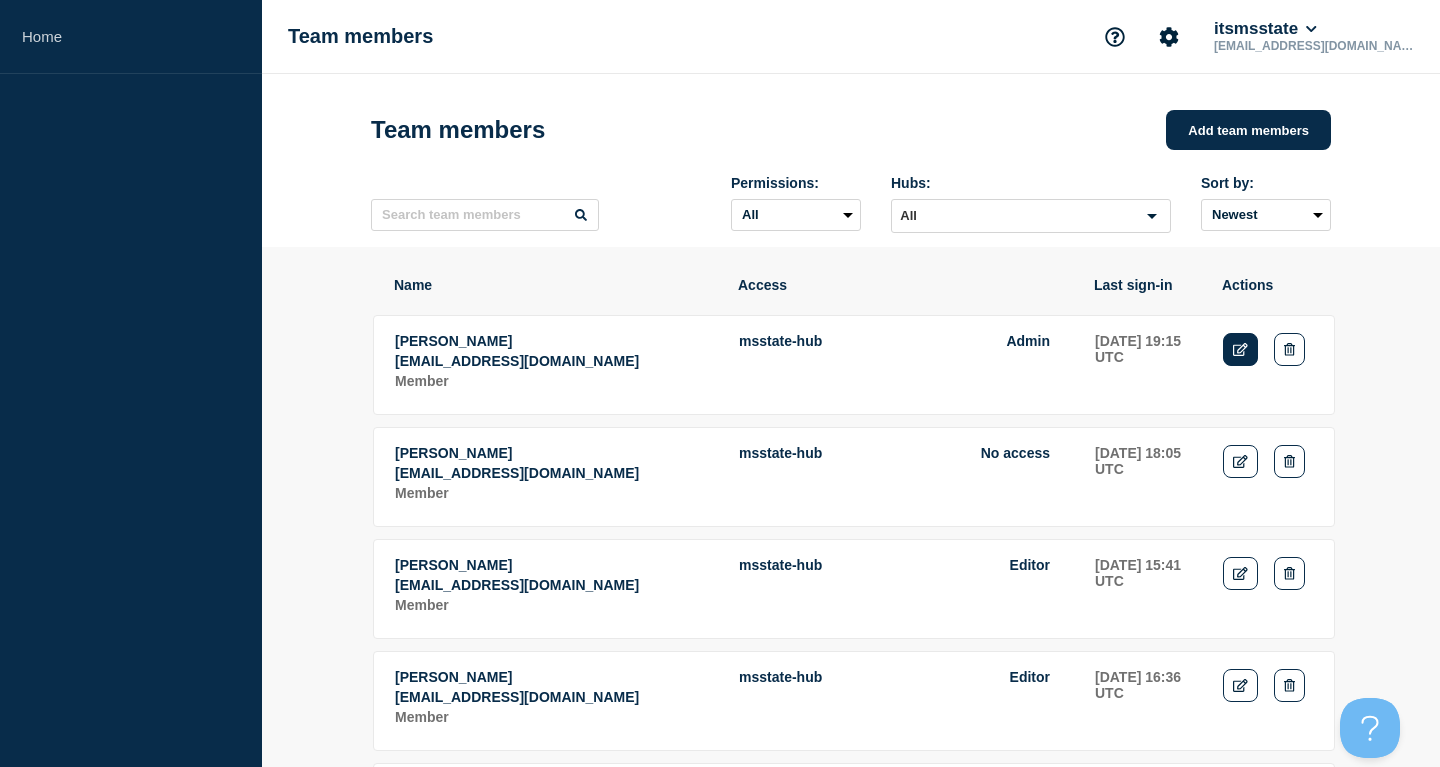 click 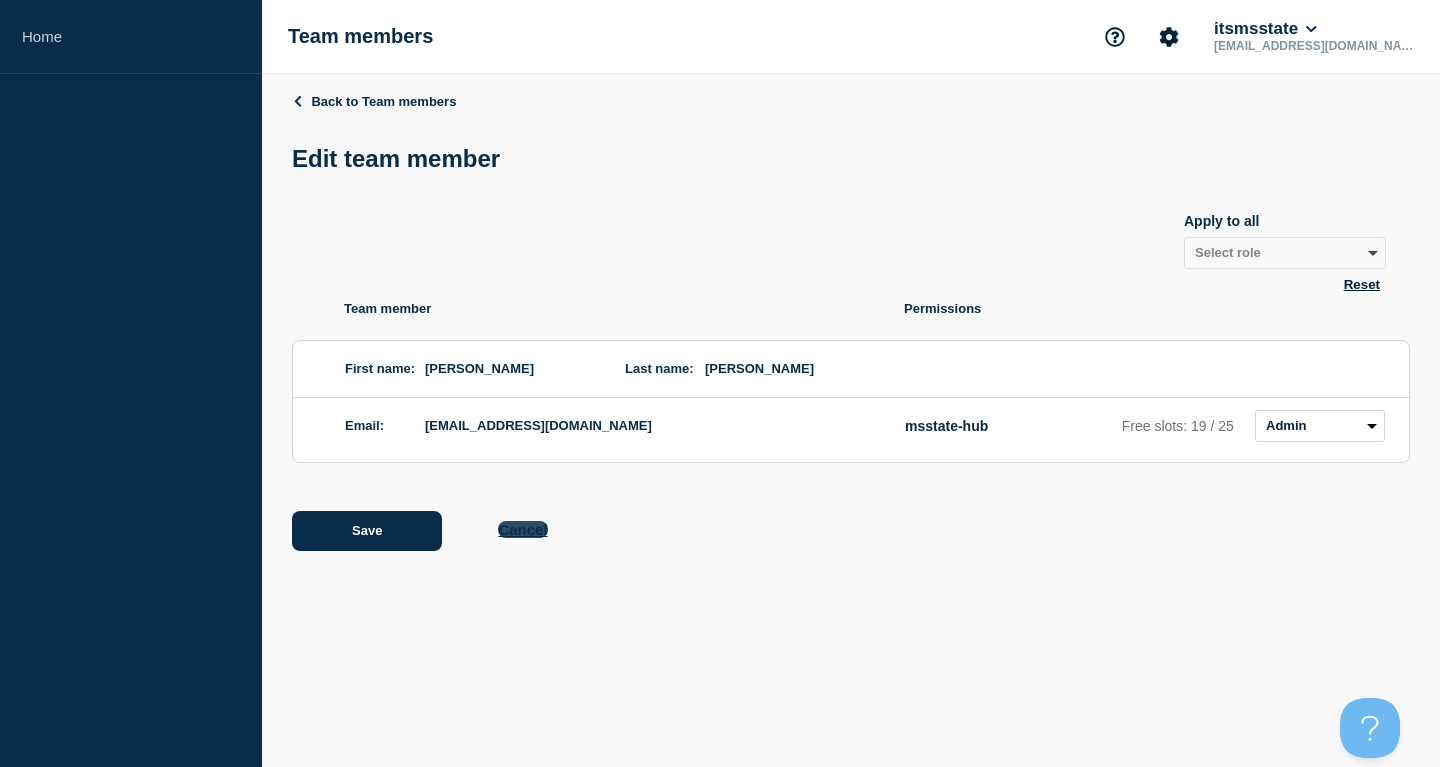 click on "Cancel" 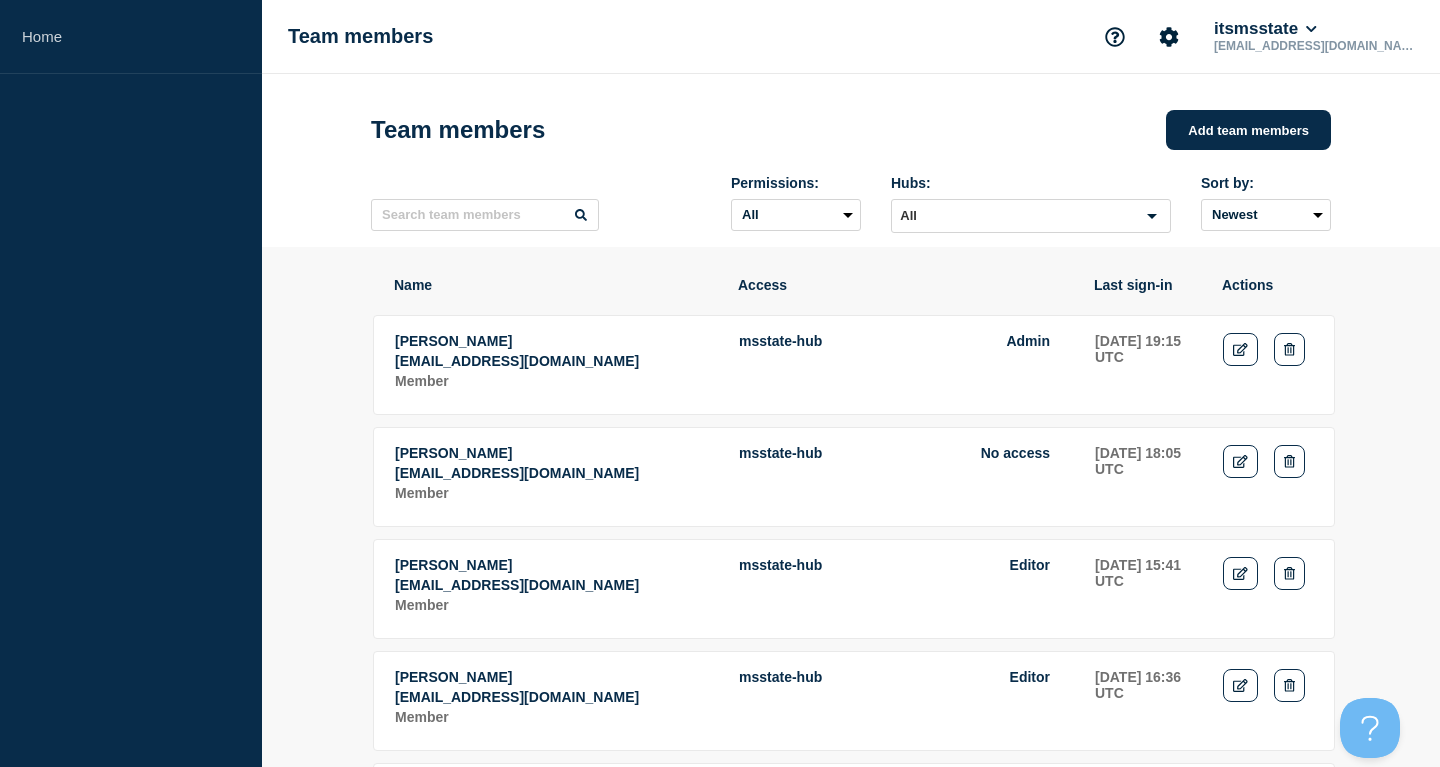 click on "[EMAIL_ADDRESS][DOMAIN_NAME]" at bounding box center [556, 361] 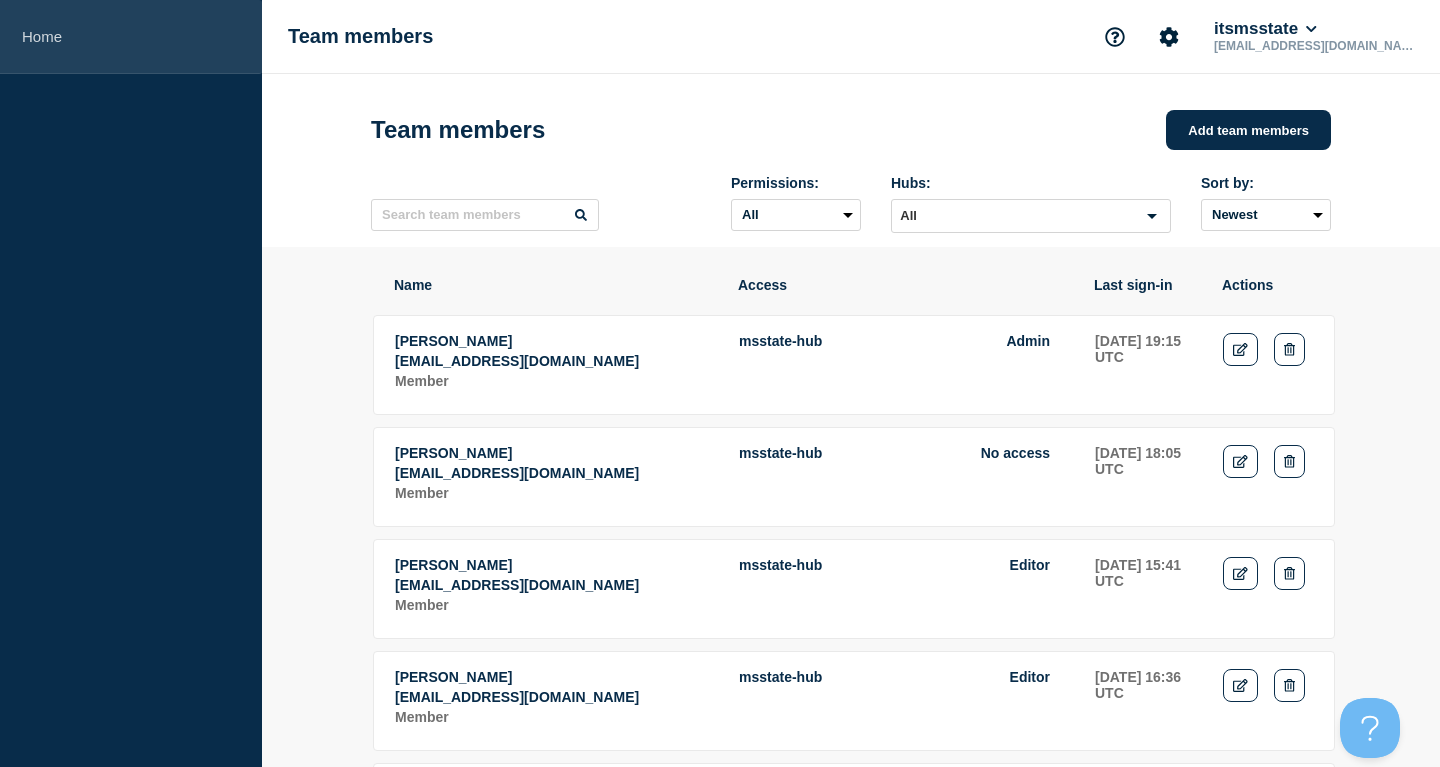 click on "Home" at bounding box center [131, 37] 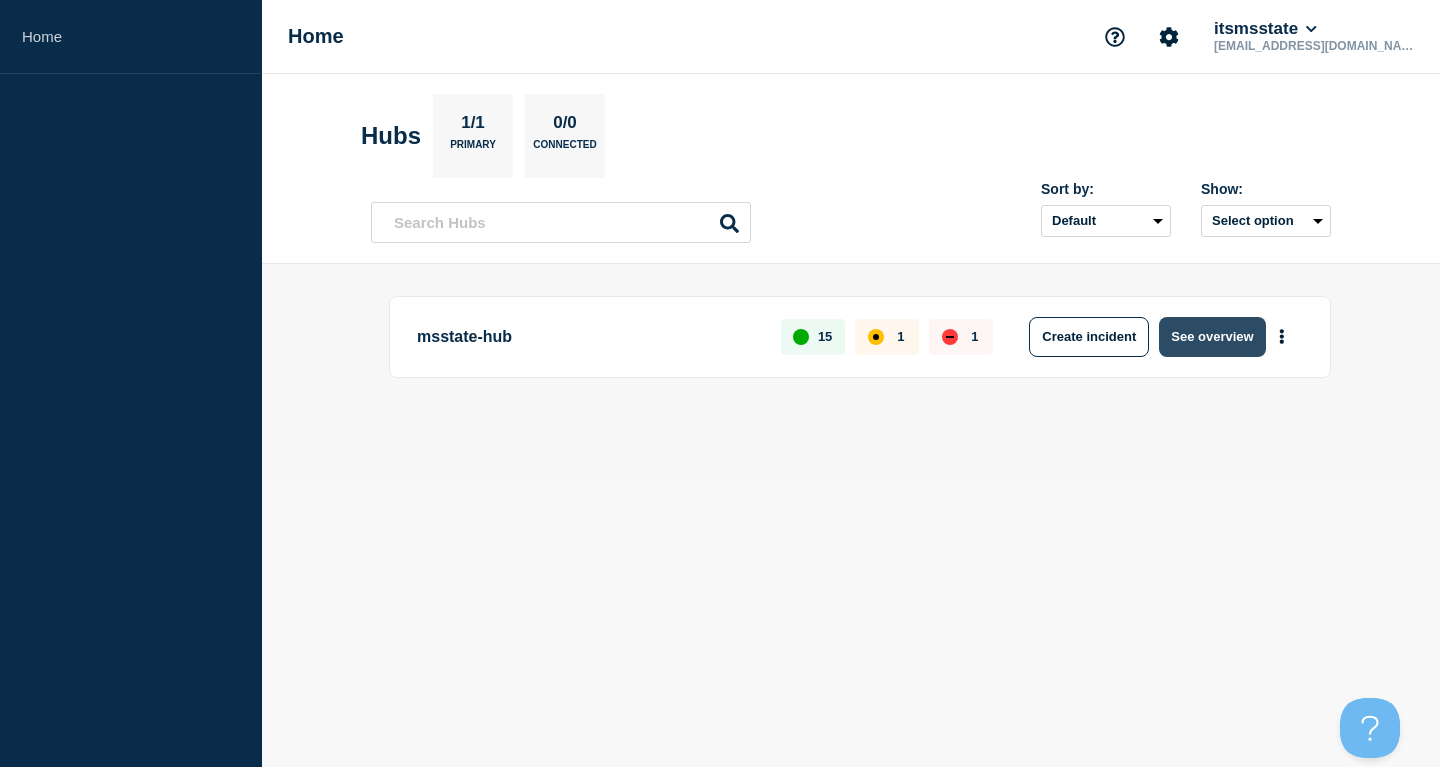 click on "See overview" at bounding box center (1212, 337) 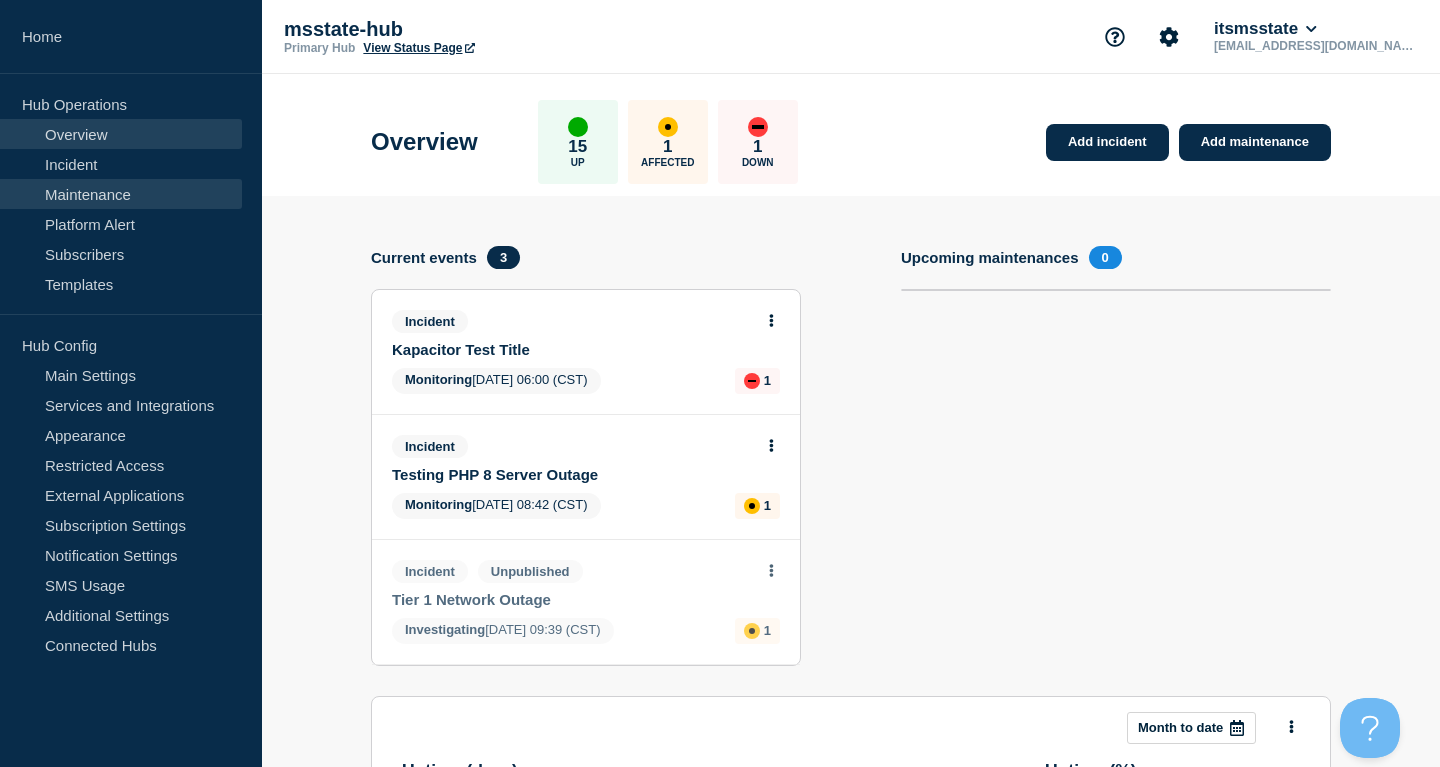 click on "Maintenance" at bounding box center (121, 194) 